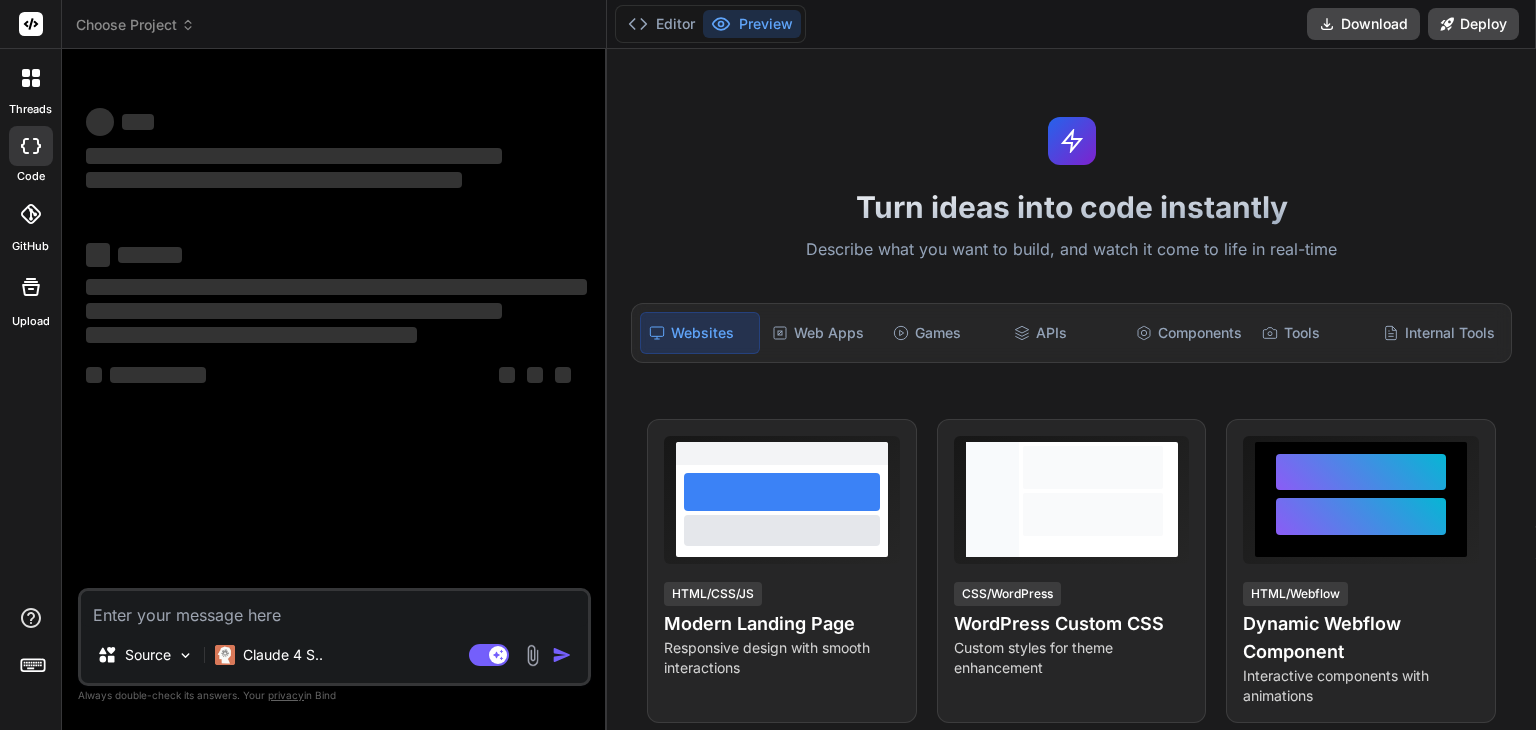 scroll, scrollTop: 0, scrollLeft: 0, axis: both 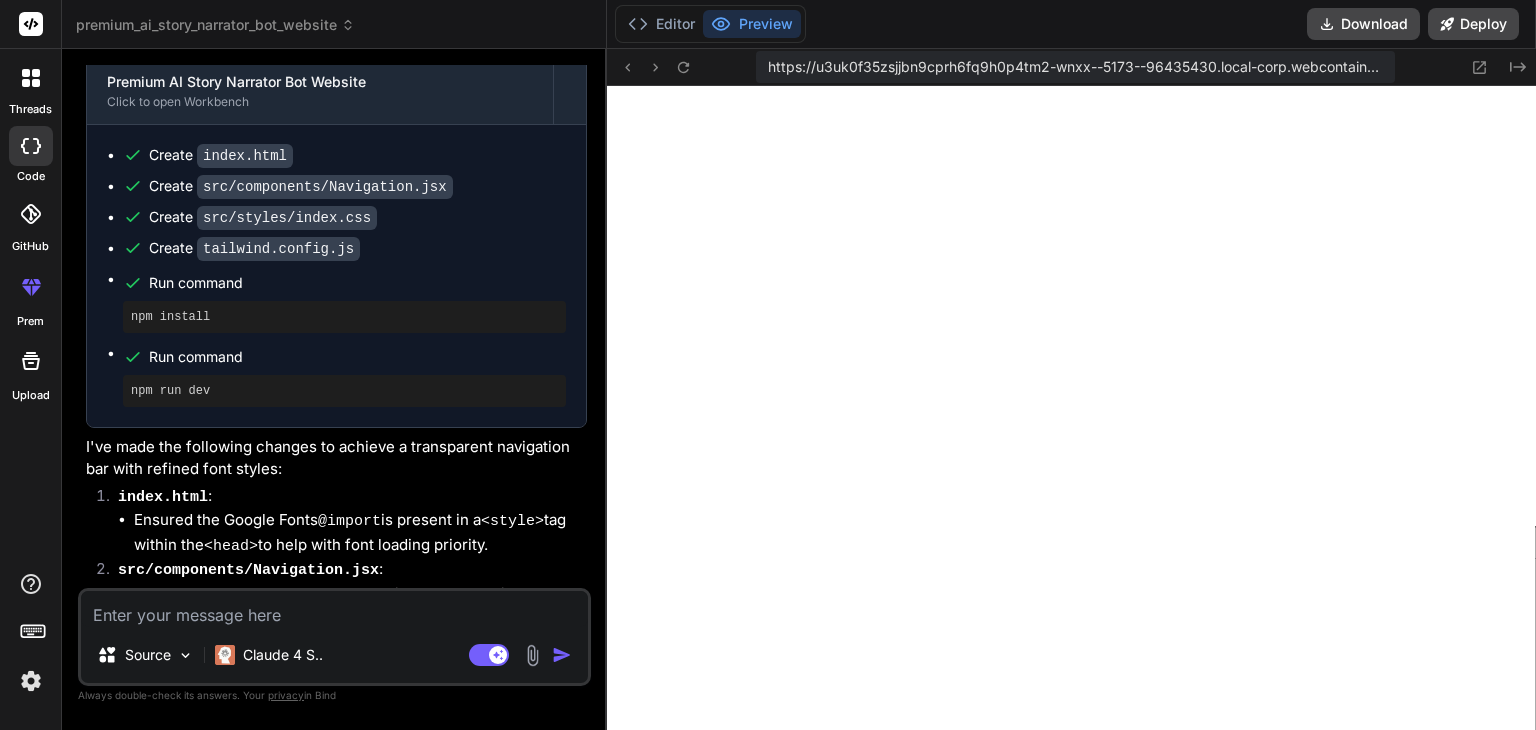 click on "npm install" at bounding box center (344, 317) 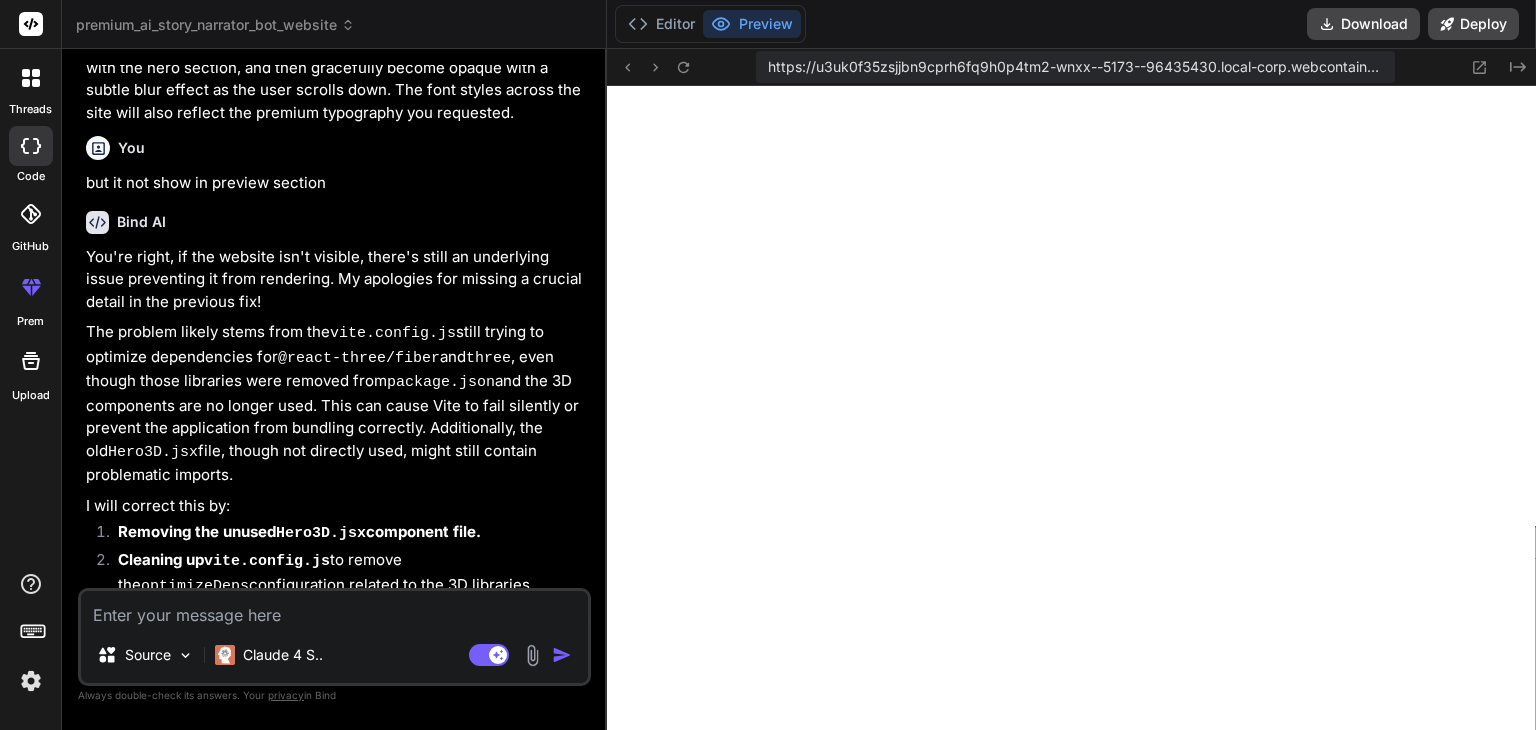 scroll, scrollTop: 5327, scrollLeft: 0, axis: vertical 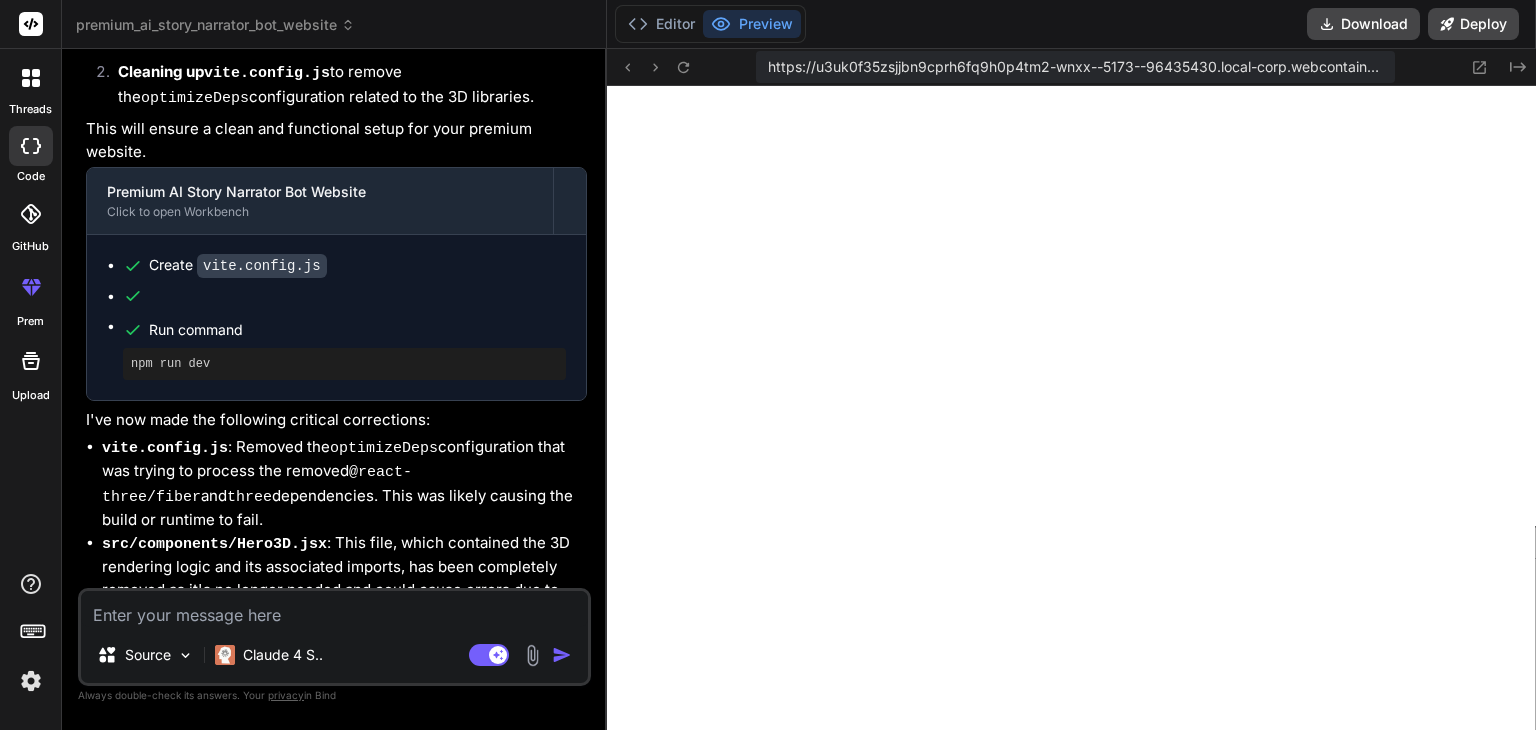 click at bounding box center (334, 609) 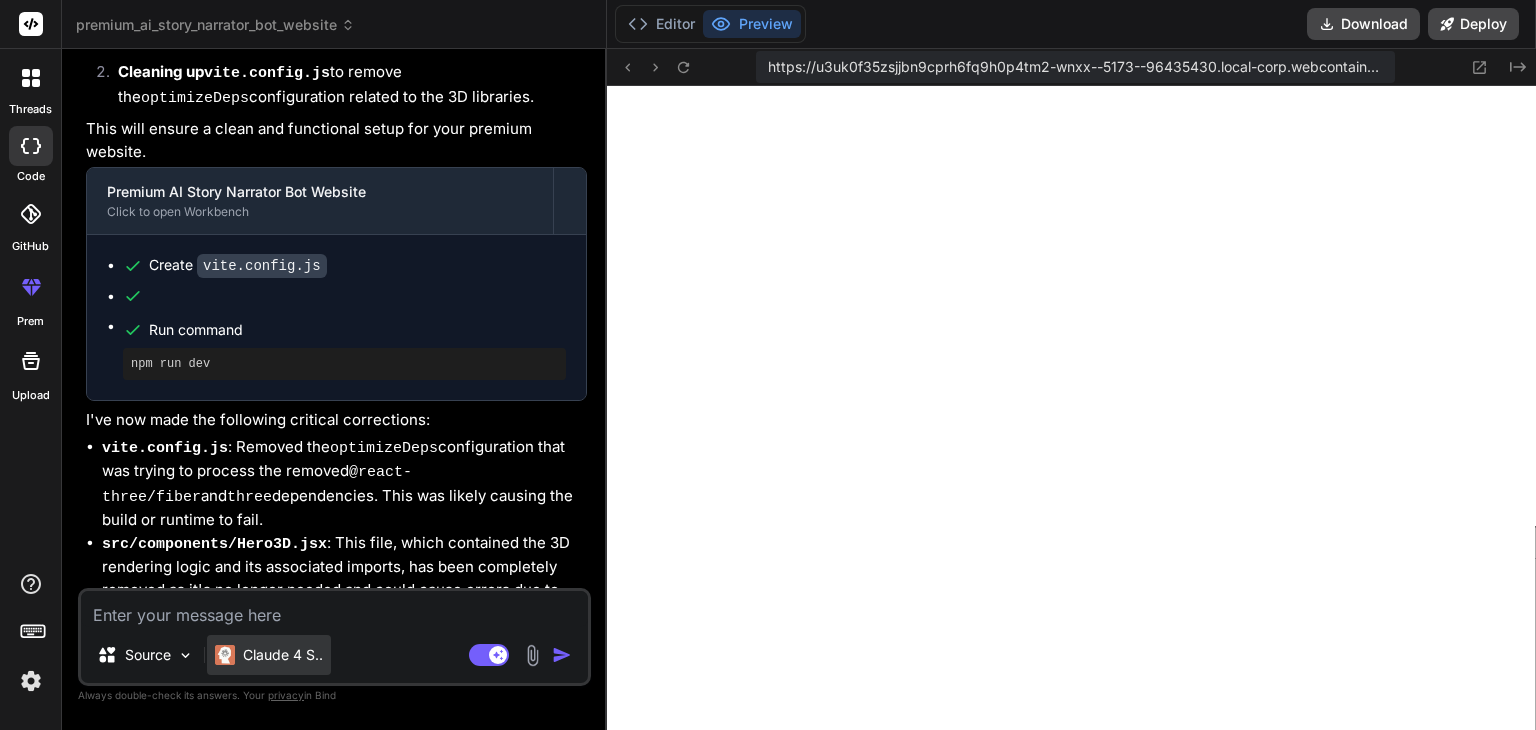 click on "Claude 4 S.." at bounding box center [283, 655] 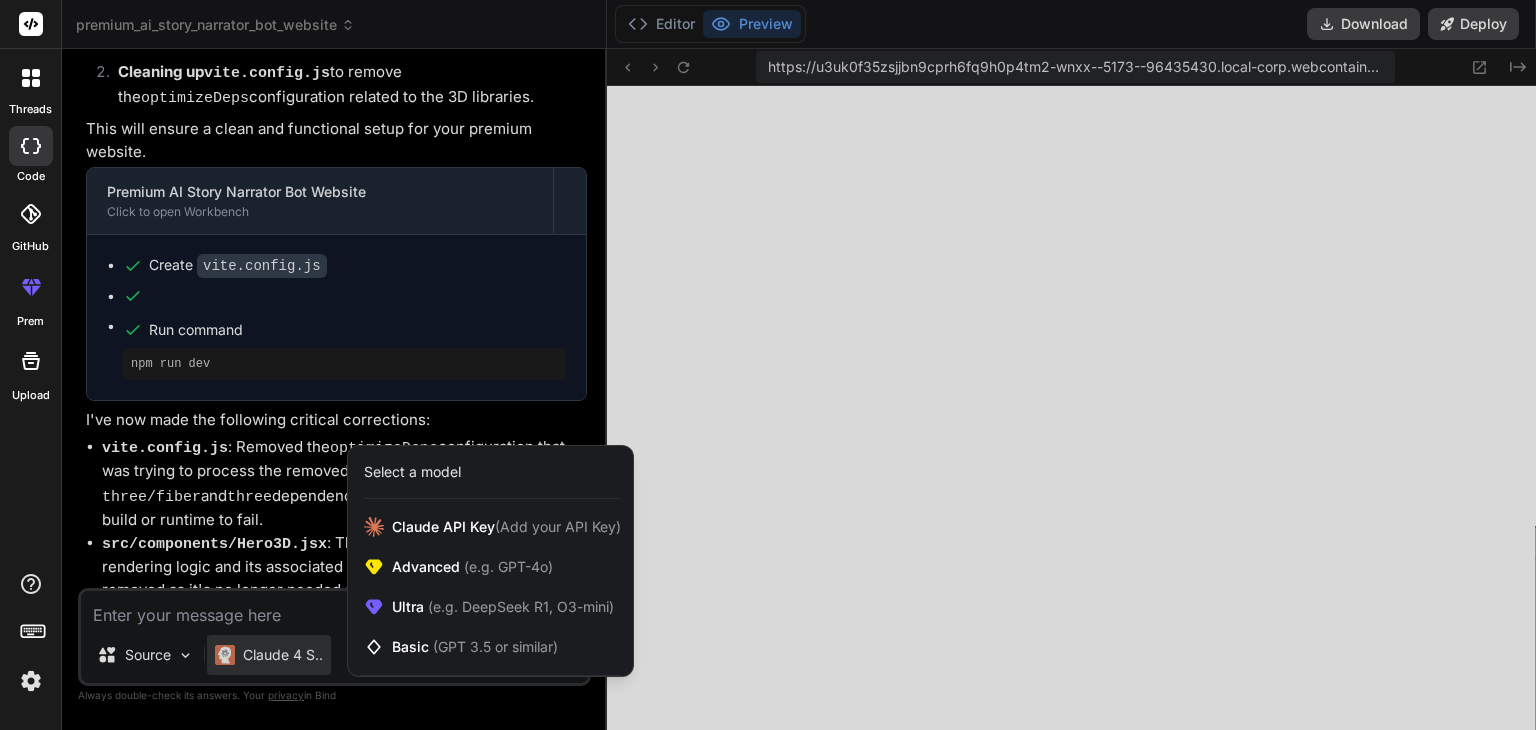 click at bounding box center [768, 365] 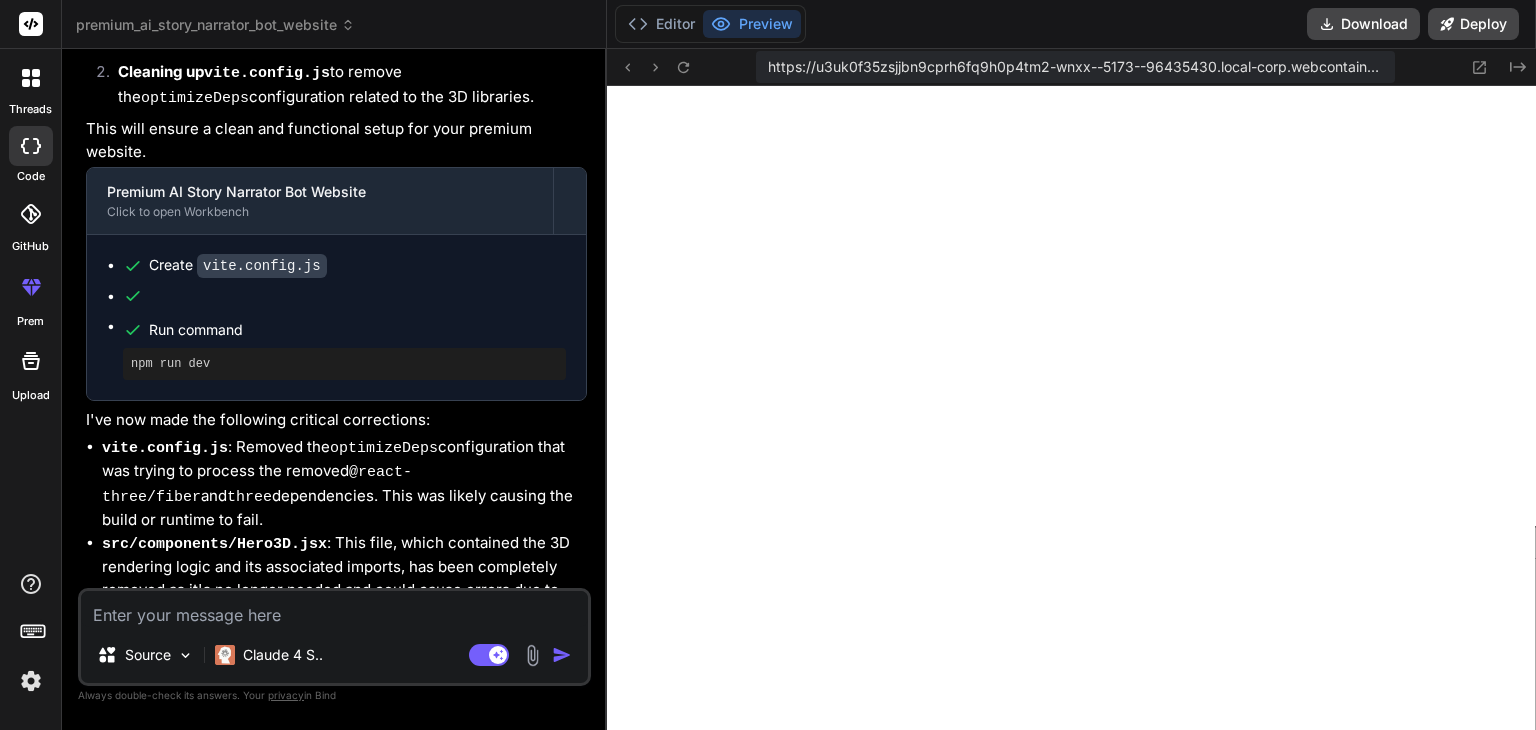 click at bounding box center (334, 609) 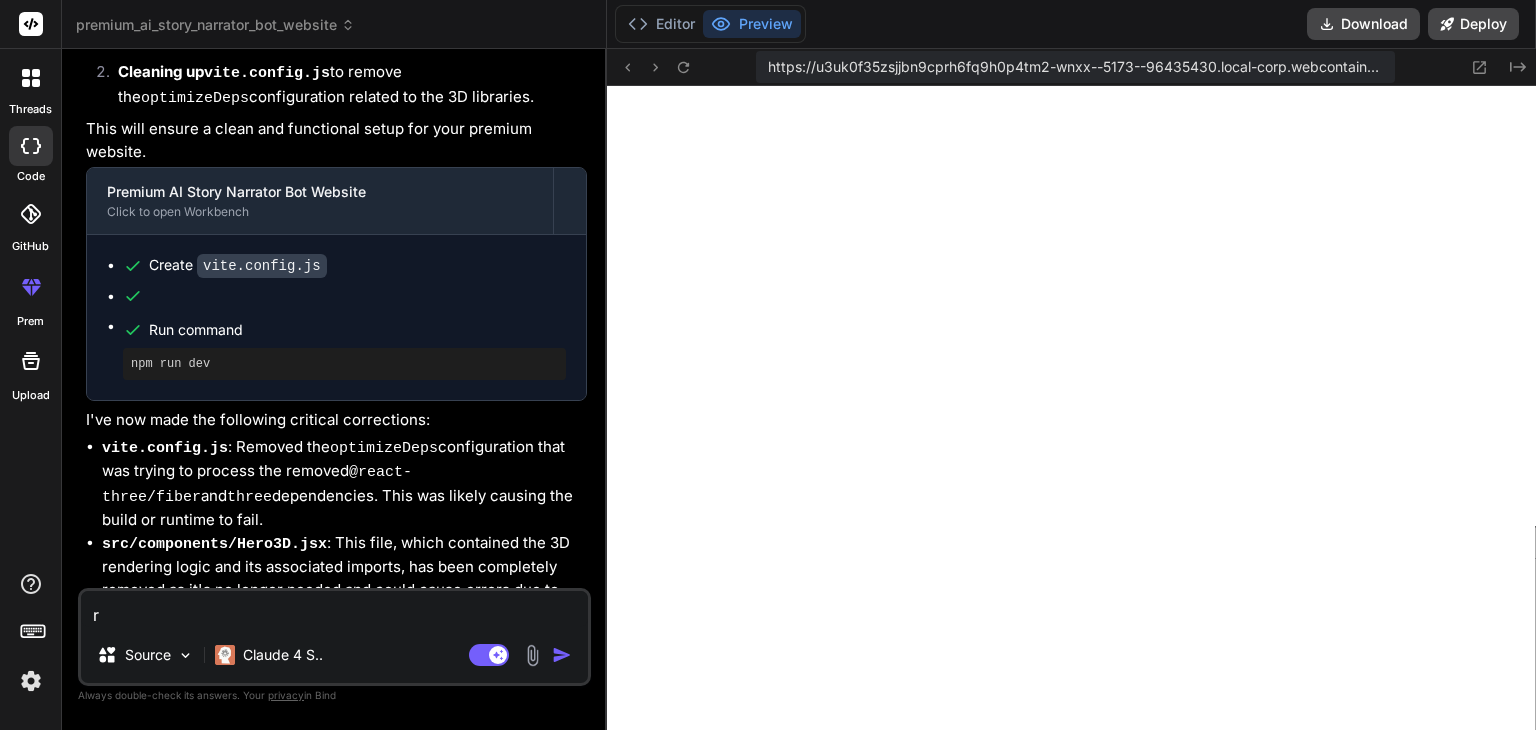 type on "r" 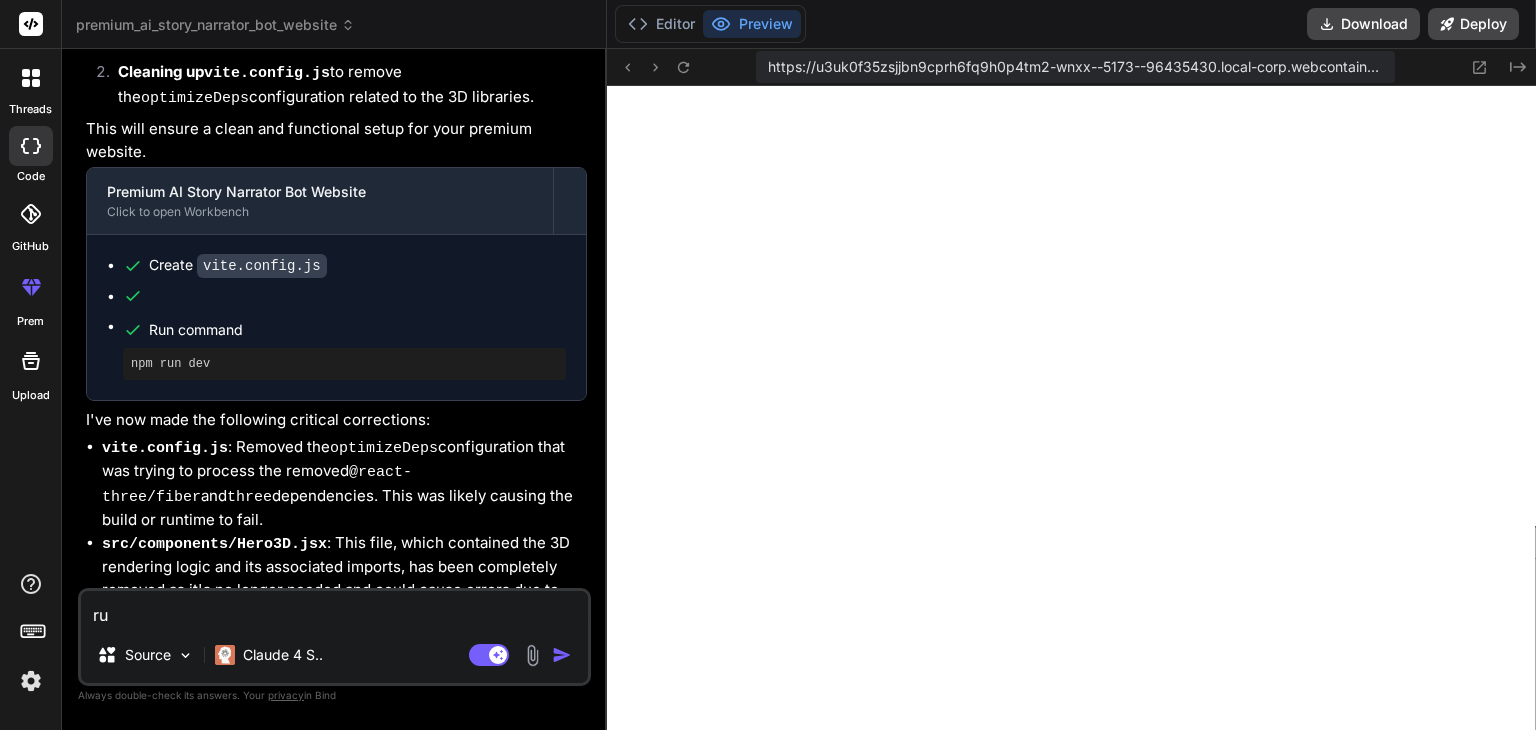 type on "run" 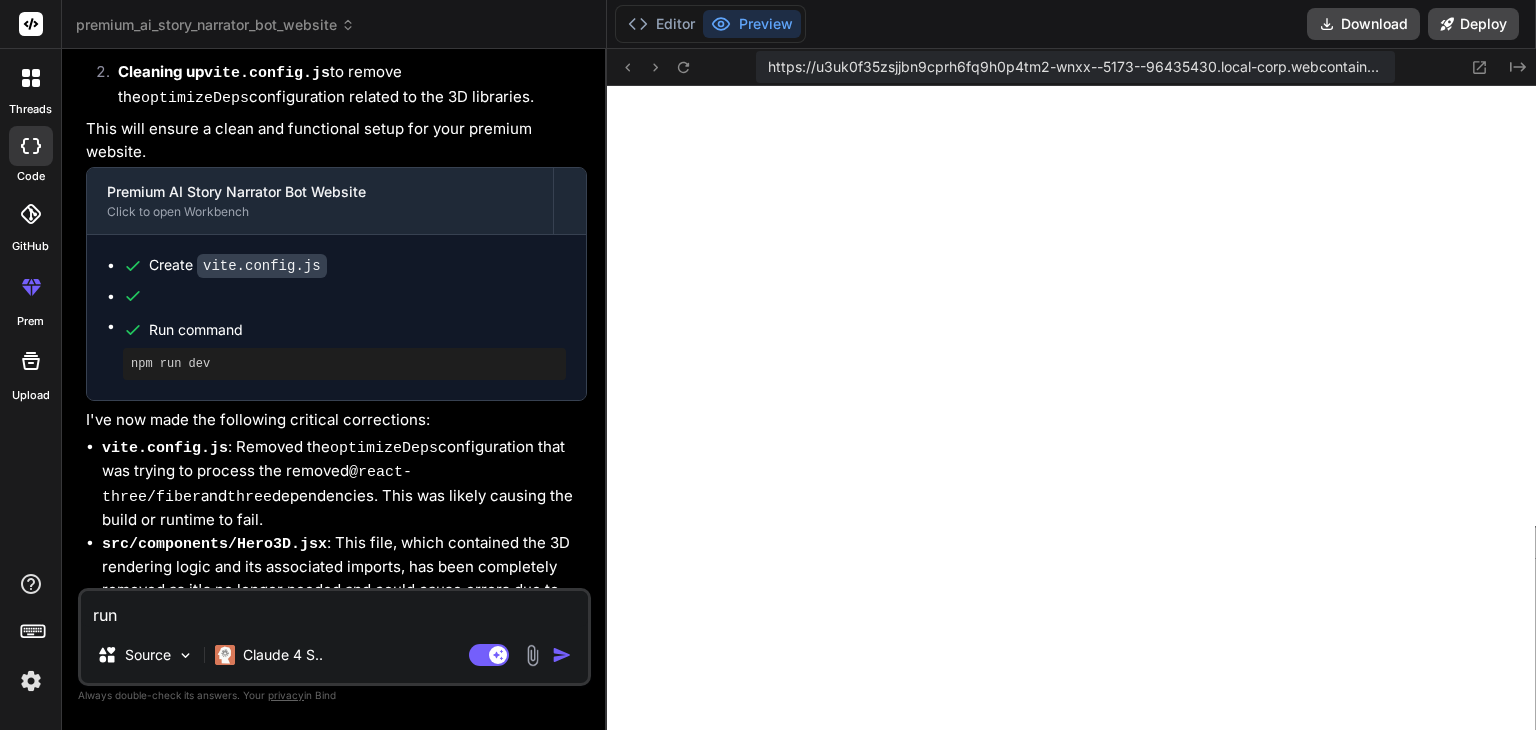 type on "run" 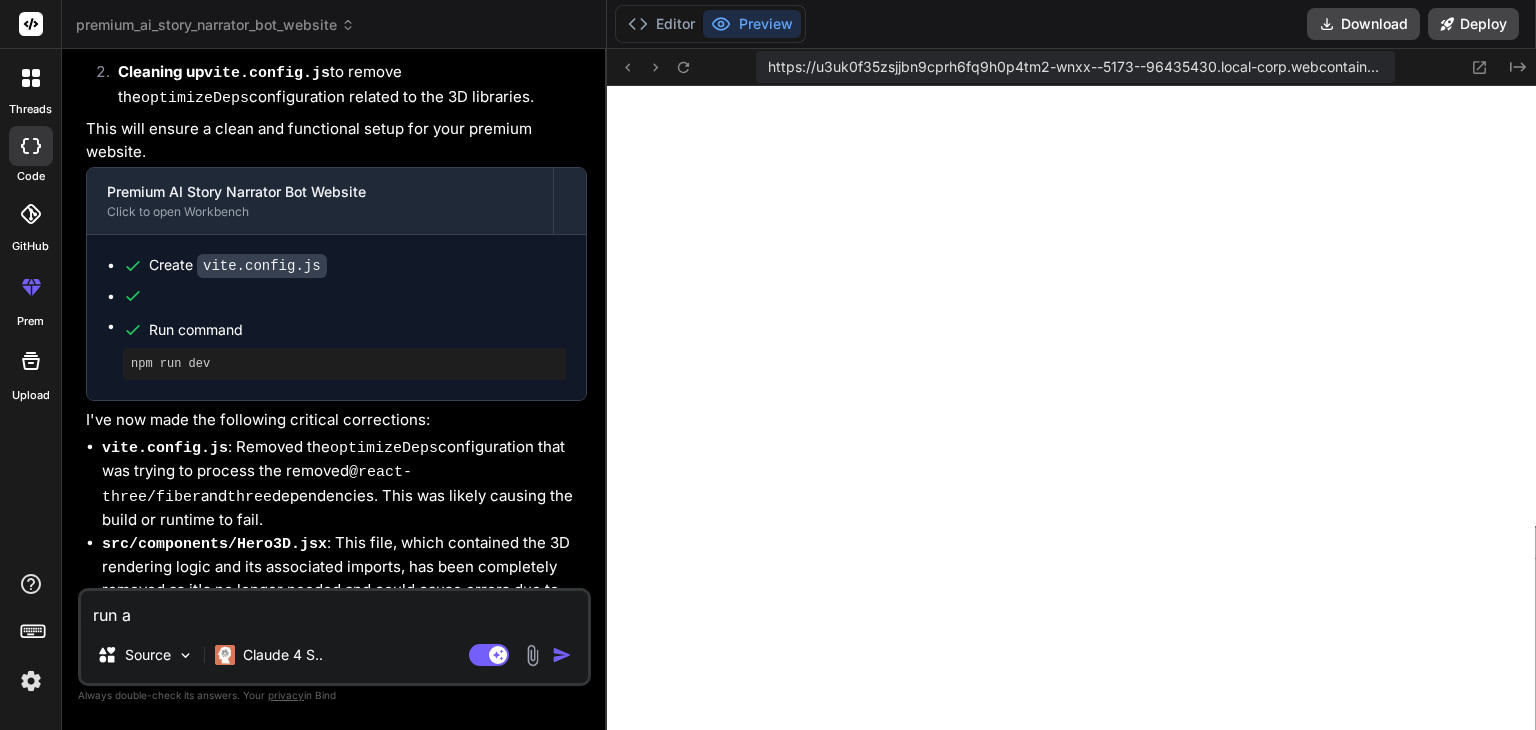 type on "run a" 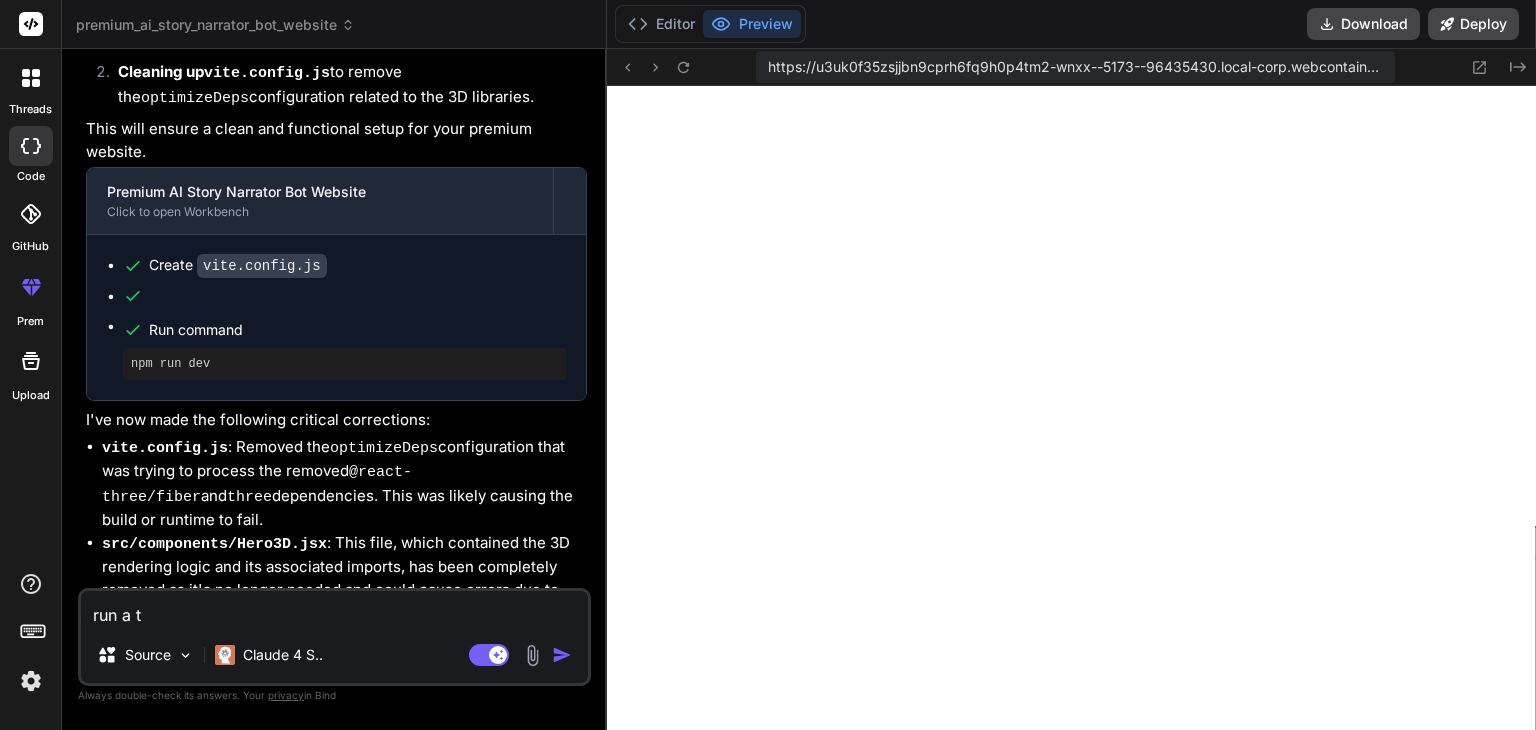 type on "run a th" 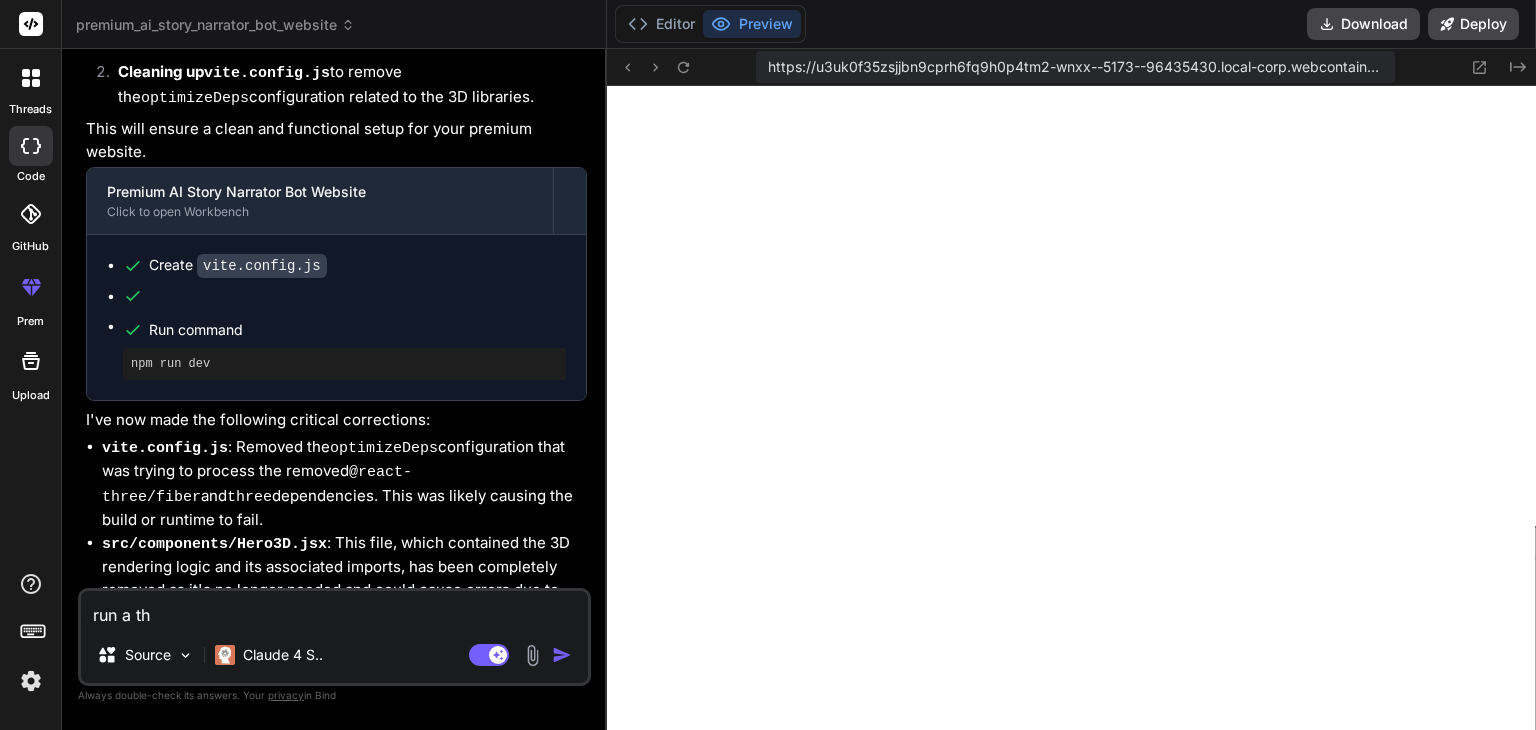 type on "run a thi" 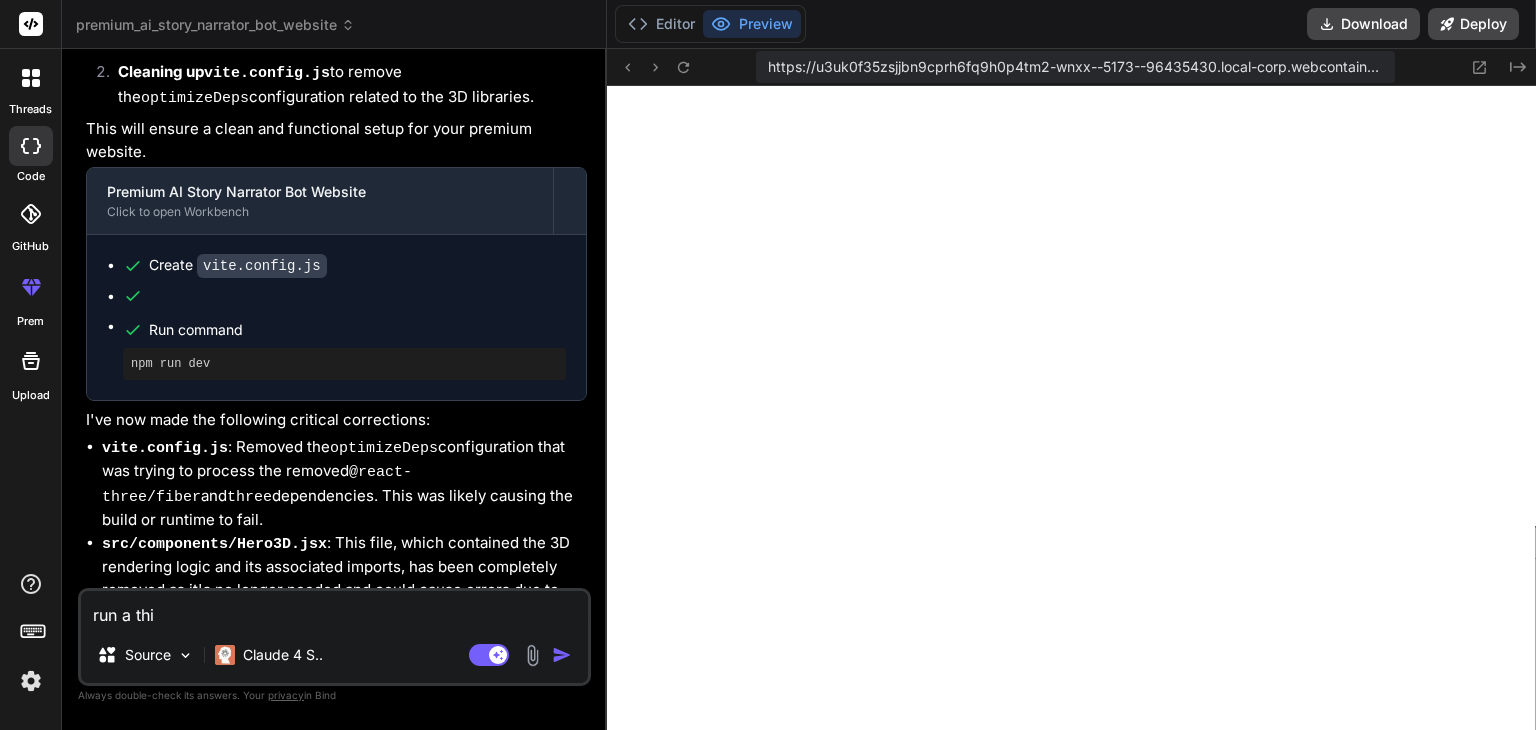 type on "run a this" 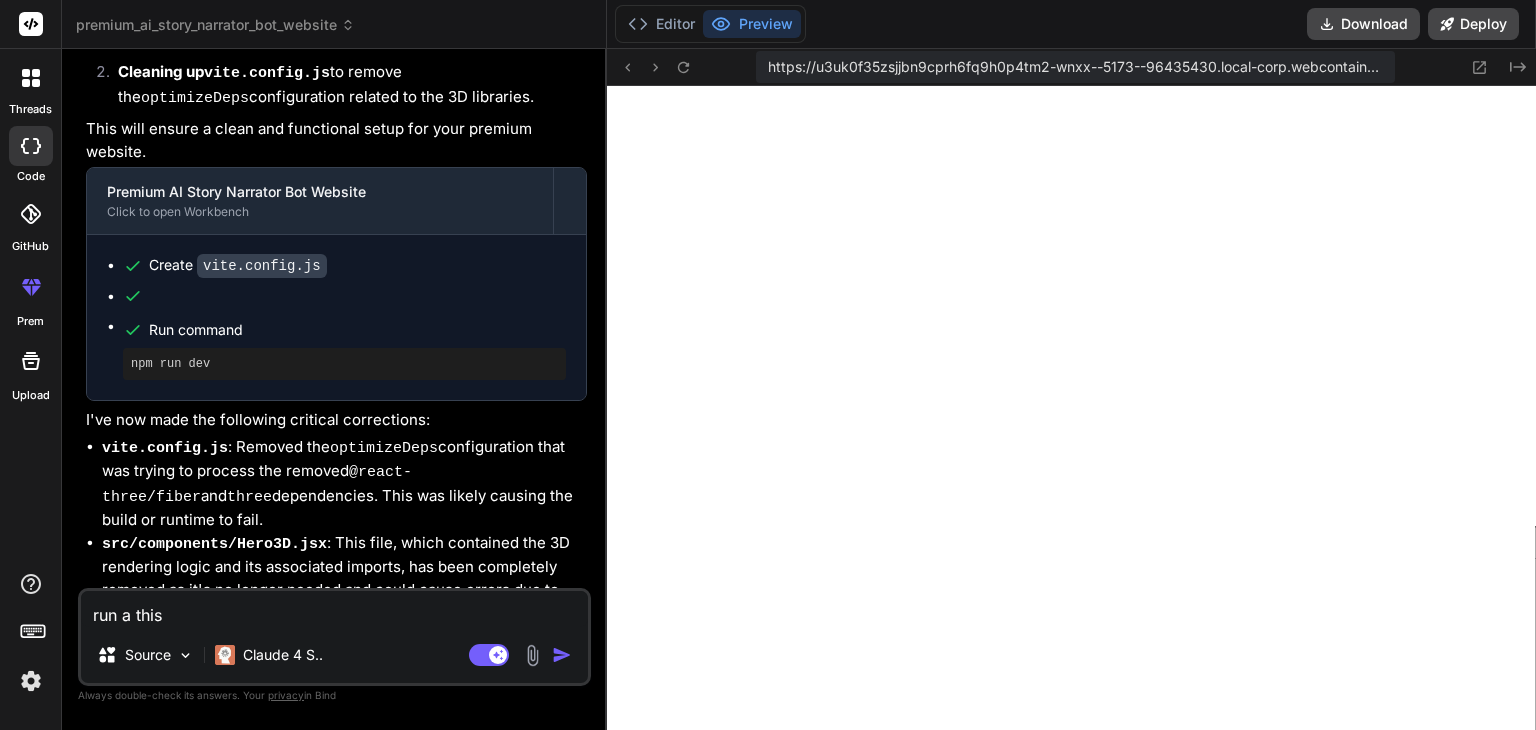 type on "run a this" 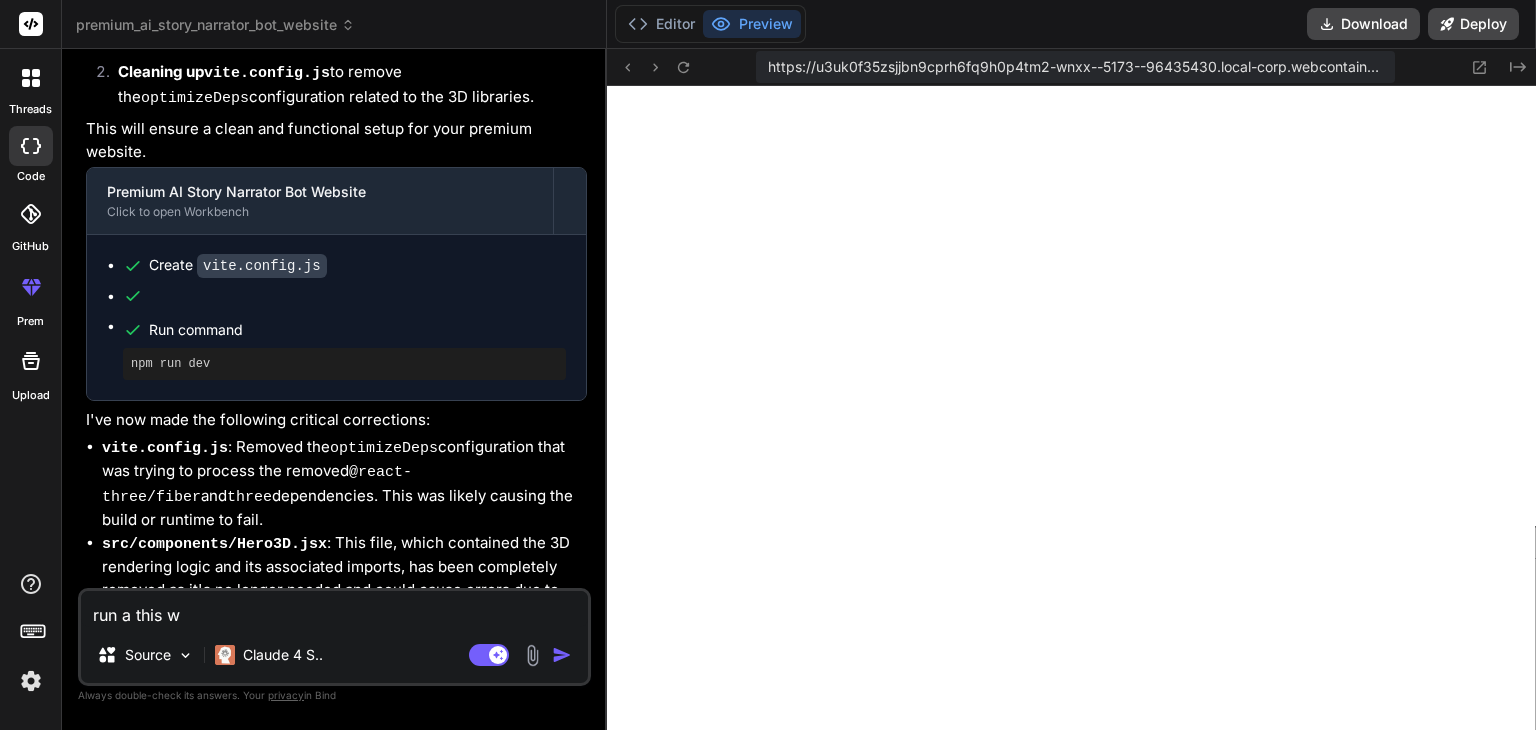 type on "run a this we" 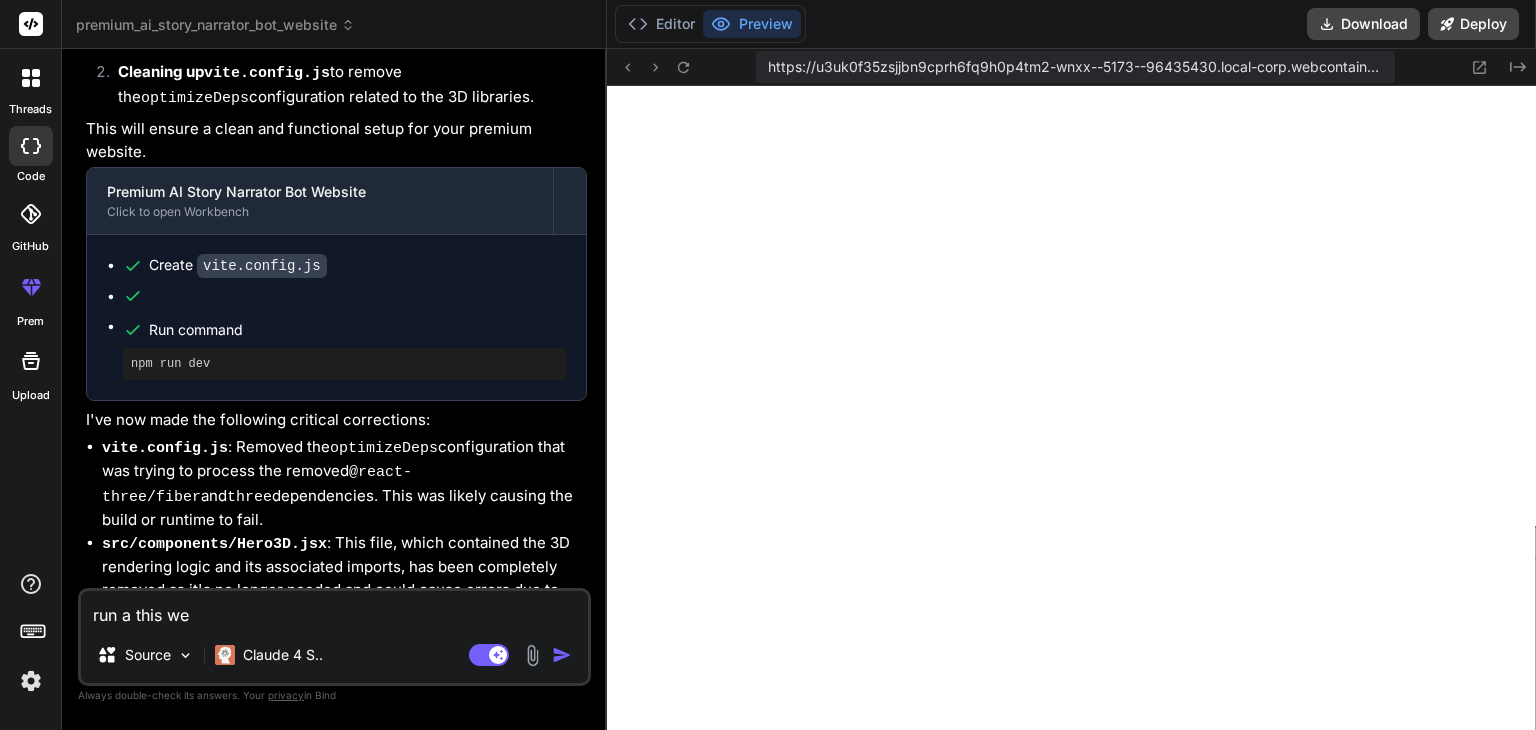 type on "run a this web" 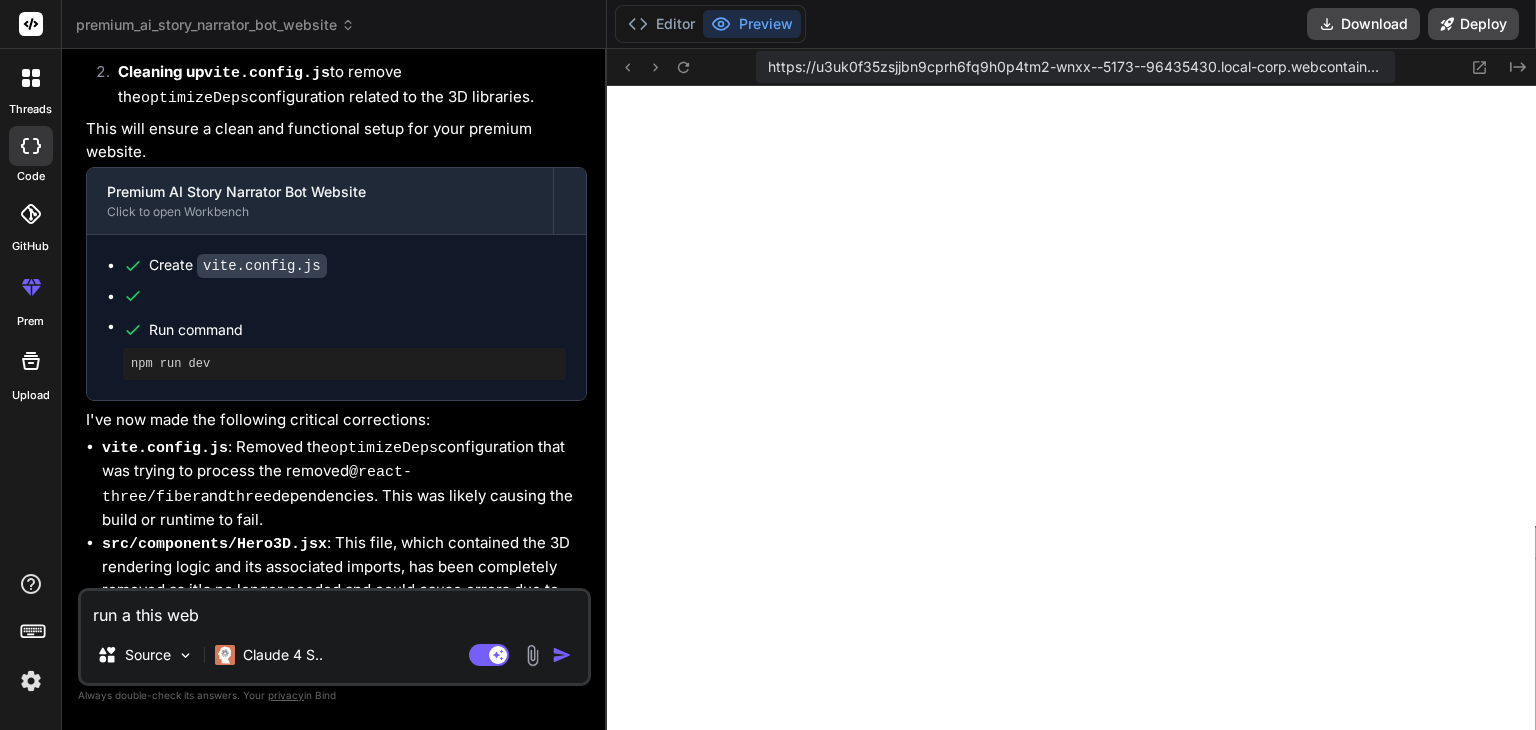 type on "run a this webs" 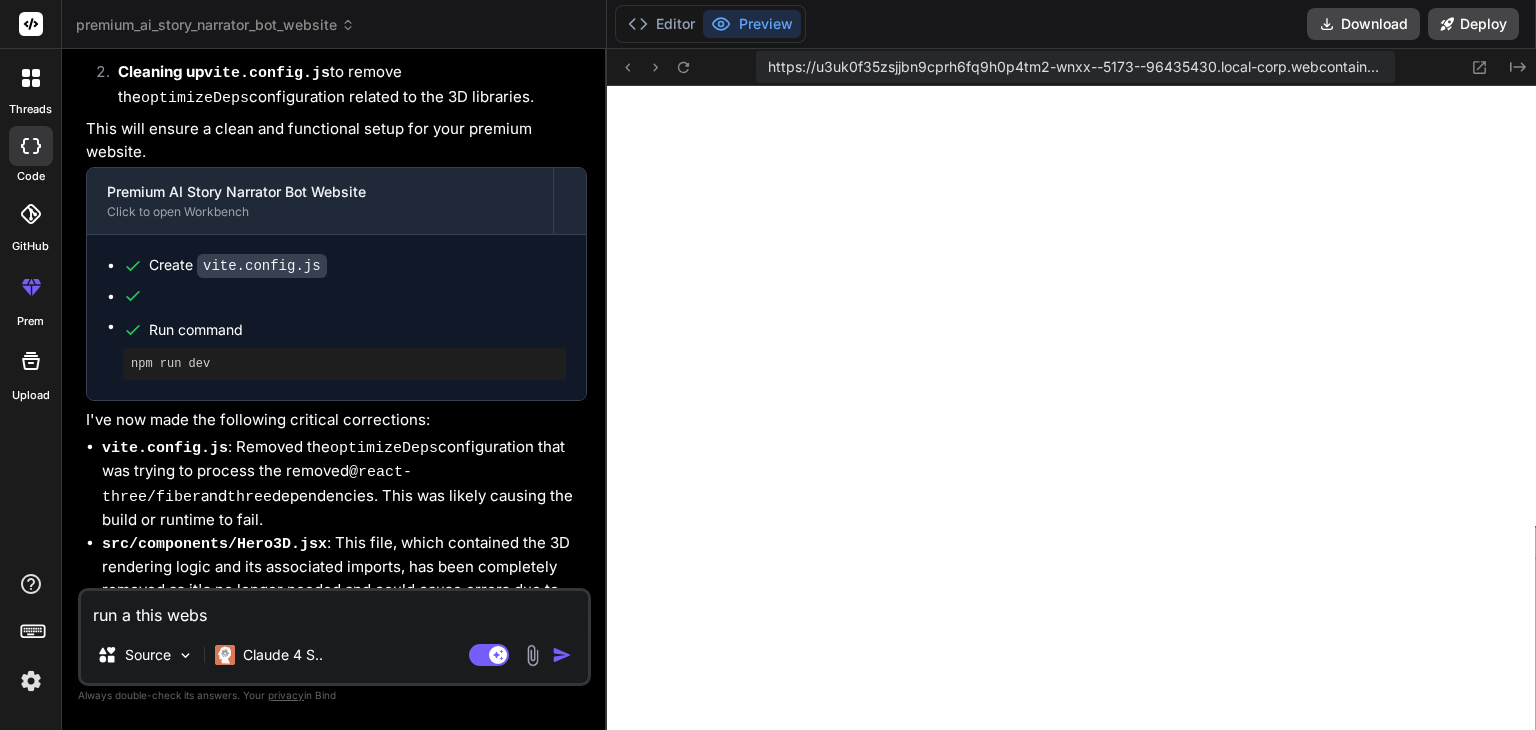type on "run a this websi" 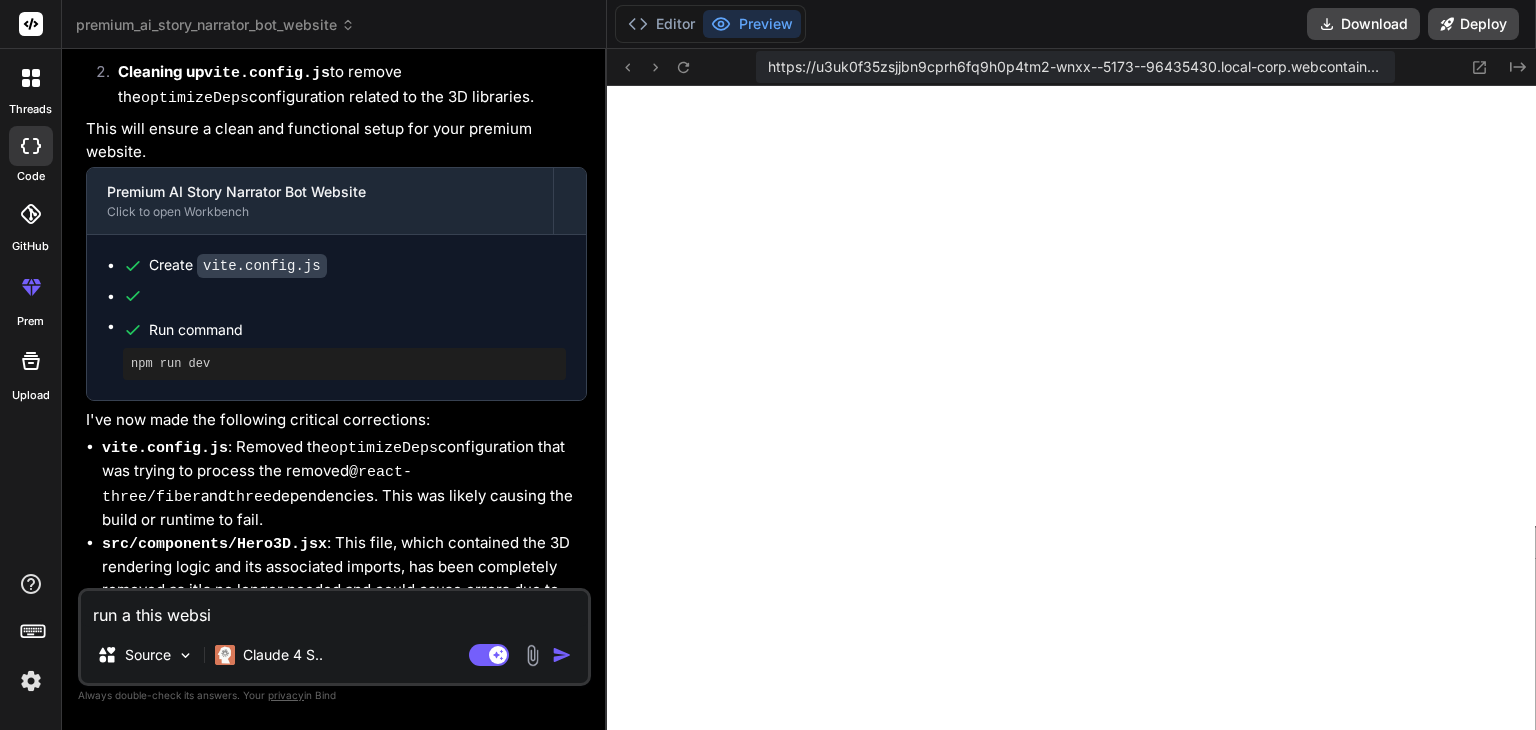 type on "run a this websit" 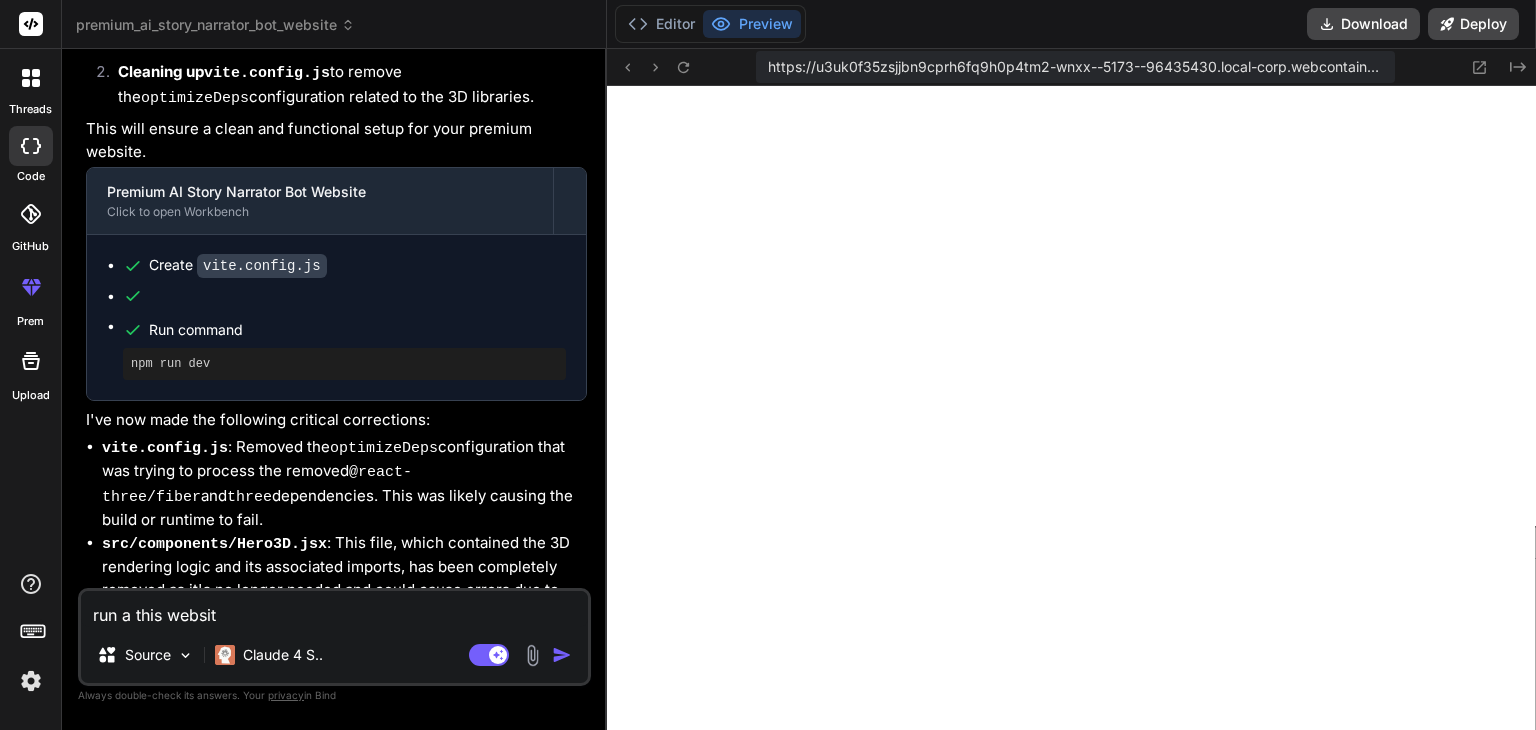 type on "run a this website" 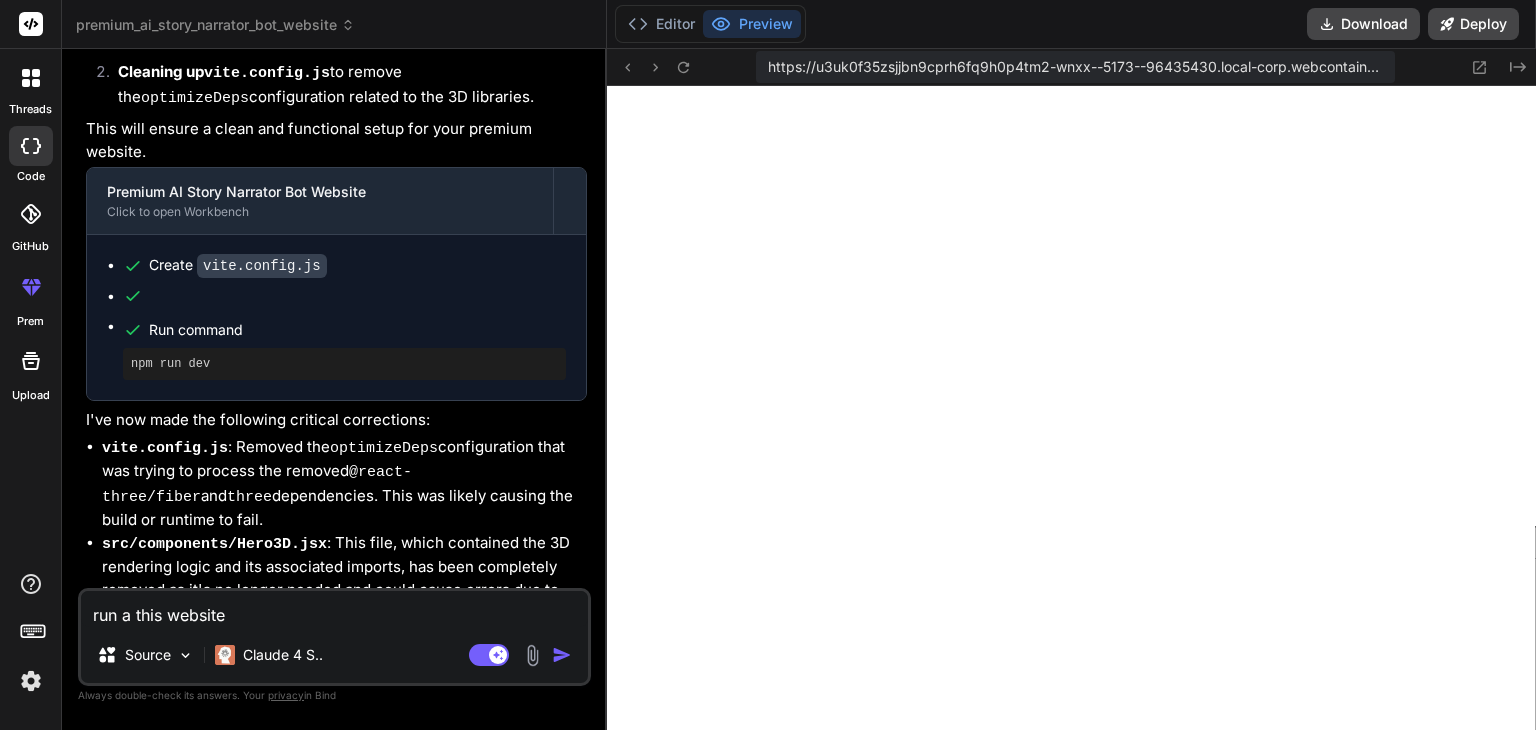 type on "x" 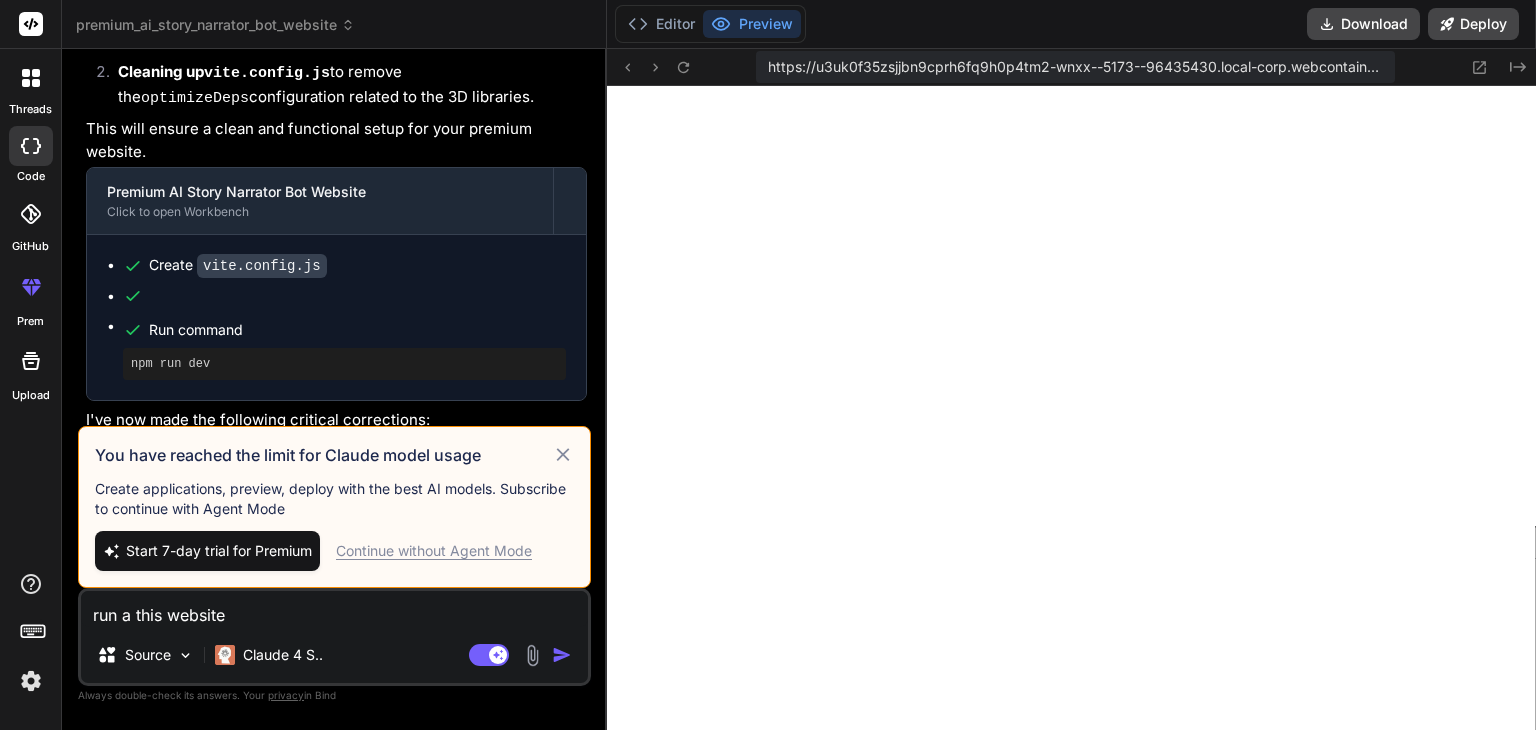 type on "run a this website" 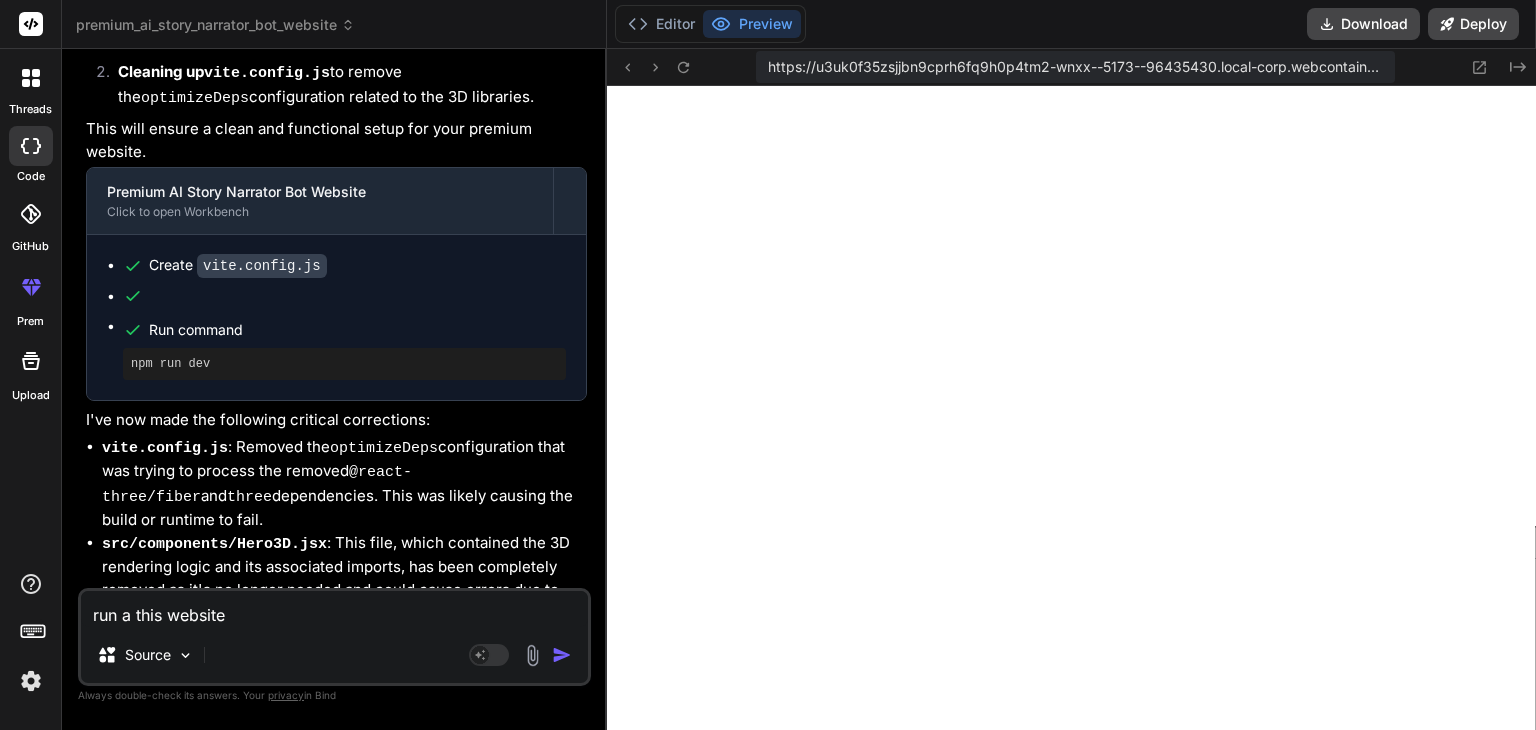 click at bounding box center [562, 655] 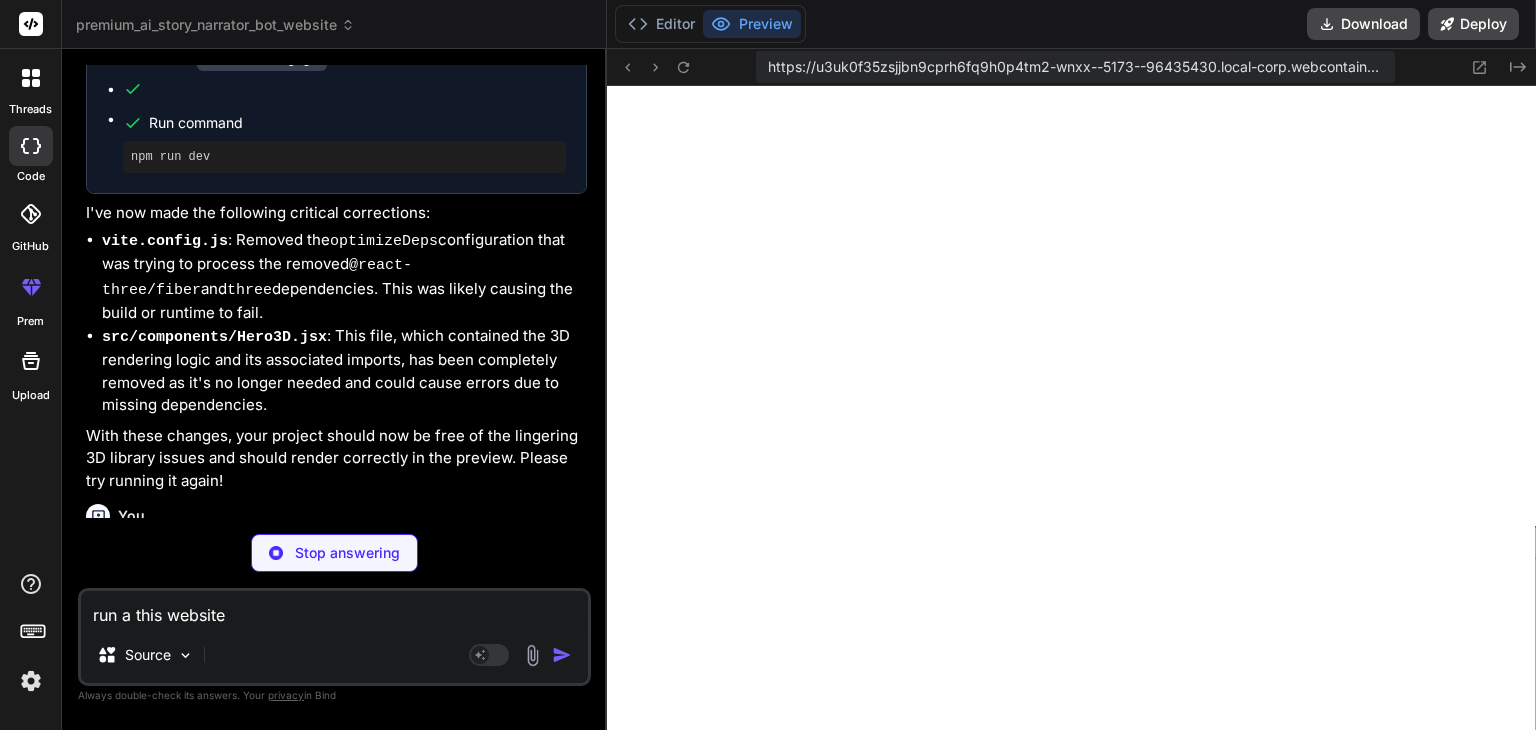 scroll, scrollTop: 5534, scrollLeft: 0, axis: vertical 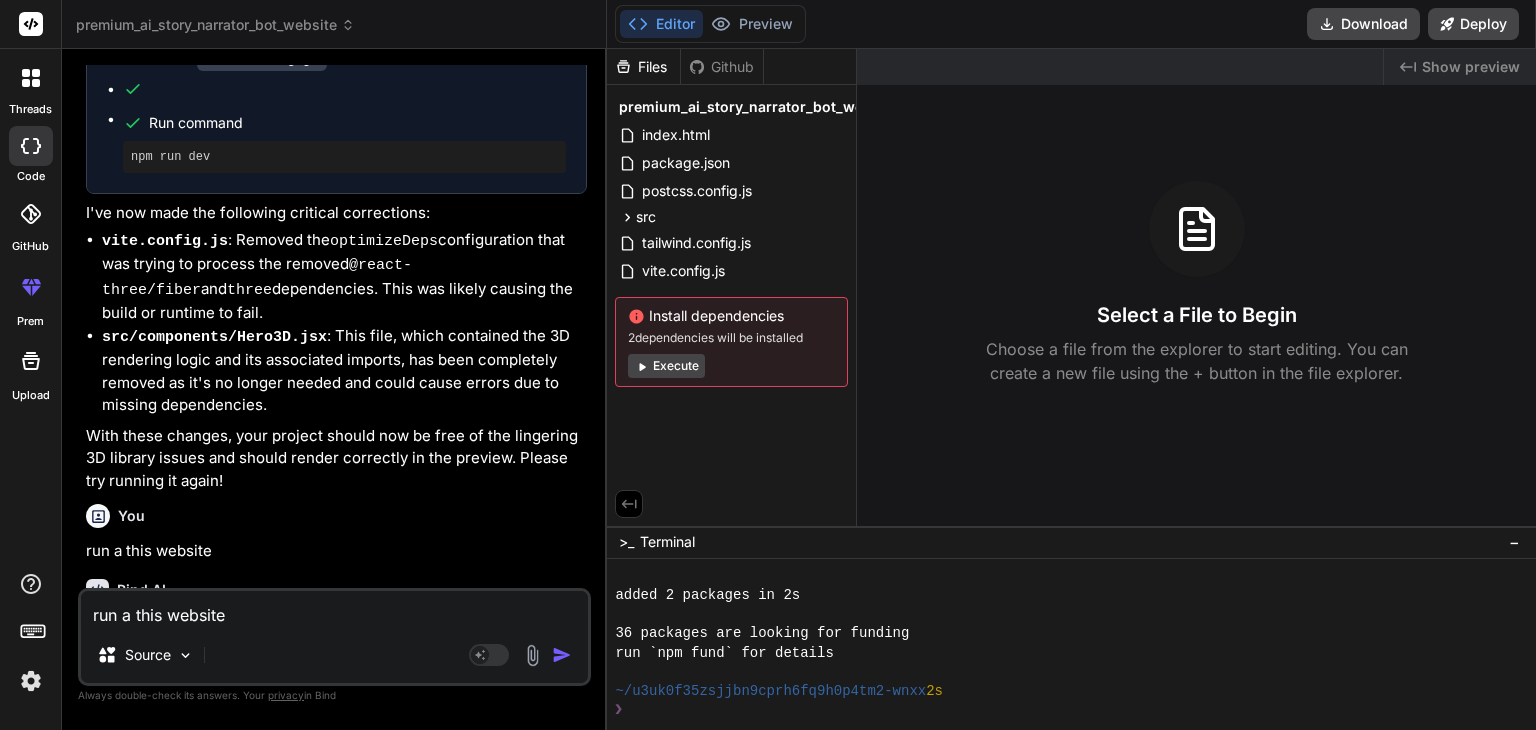 type on "x" 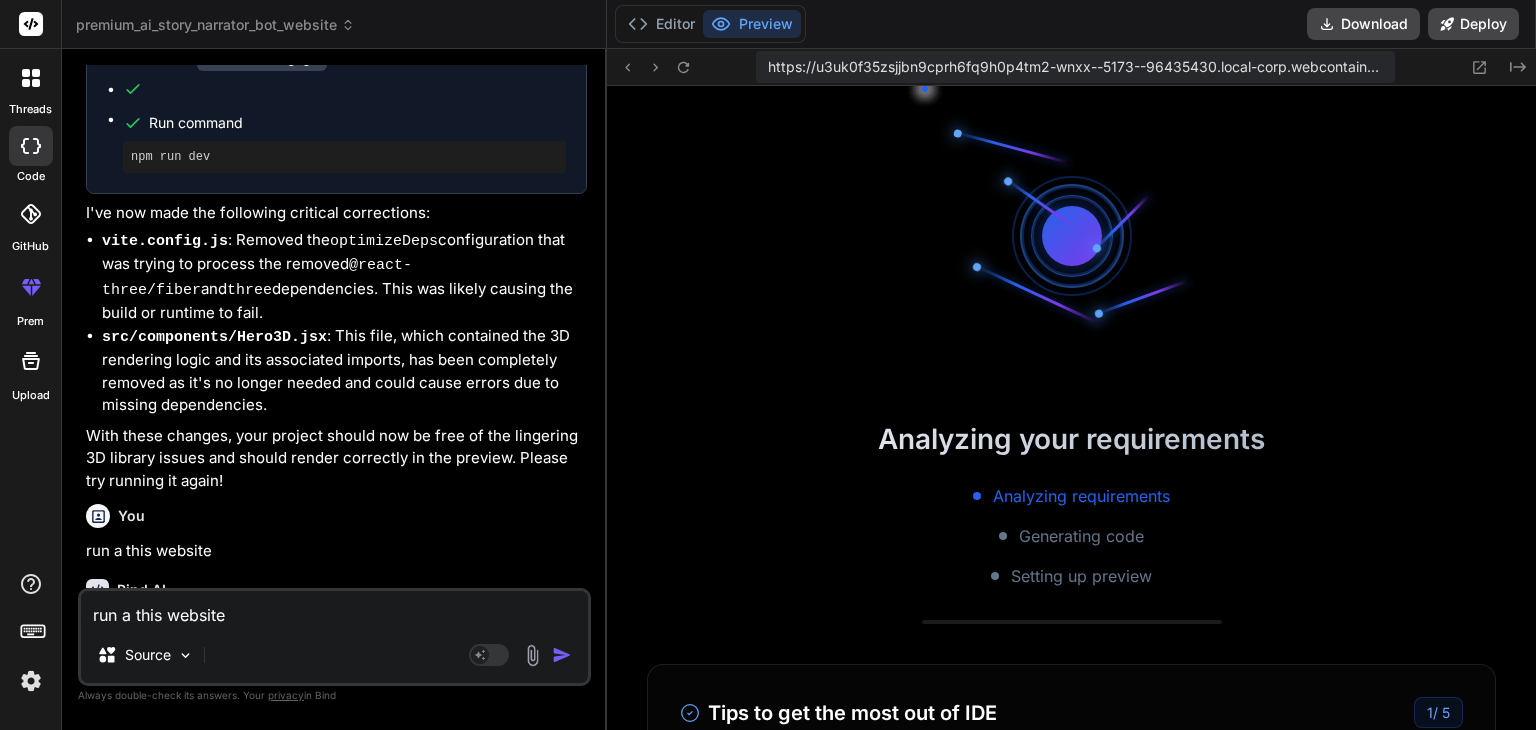 scroll, scrollTop: 1420, scrollLeft: 0, axis: vertical 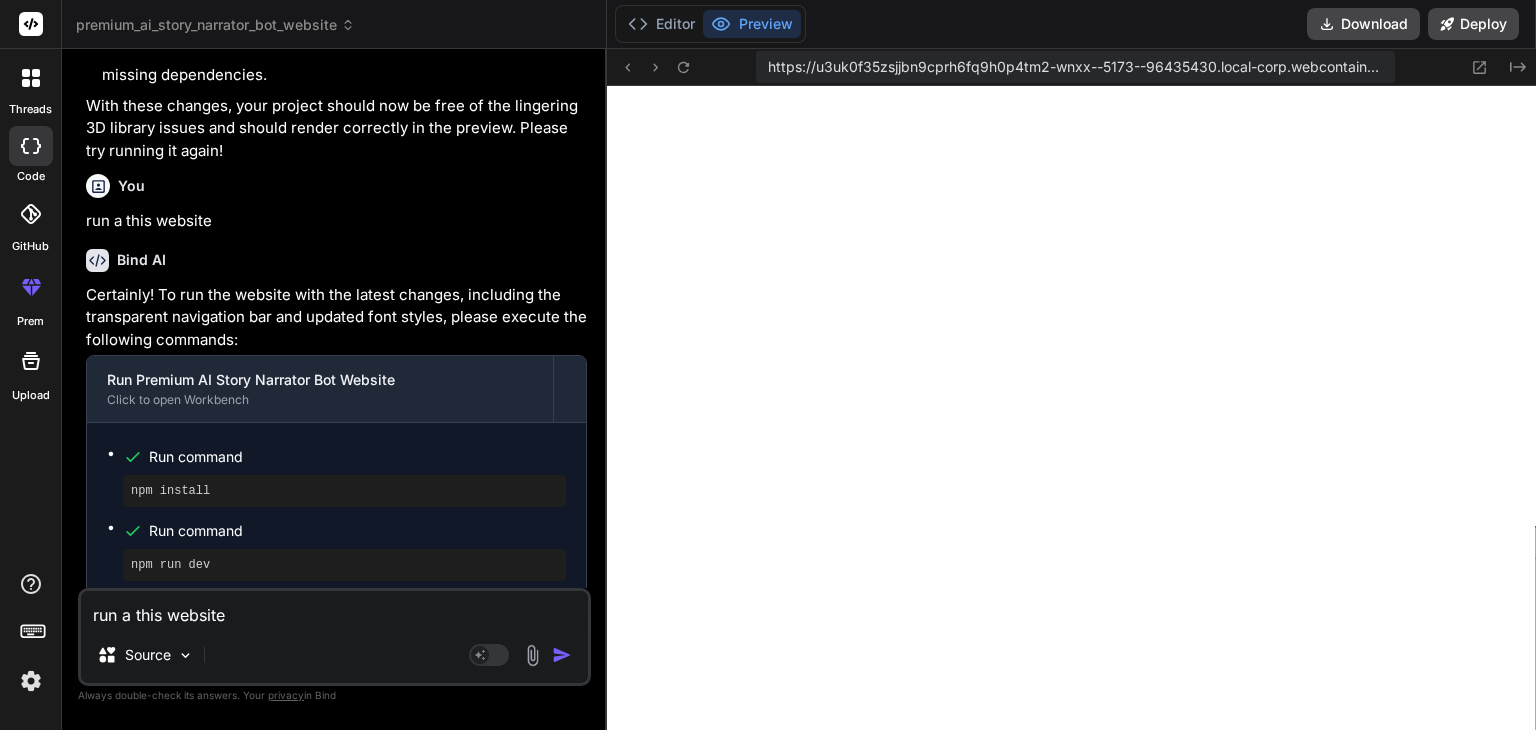 click on "run a this website" at bounding box center (334, 609) 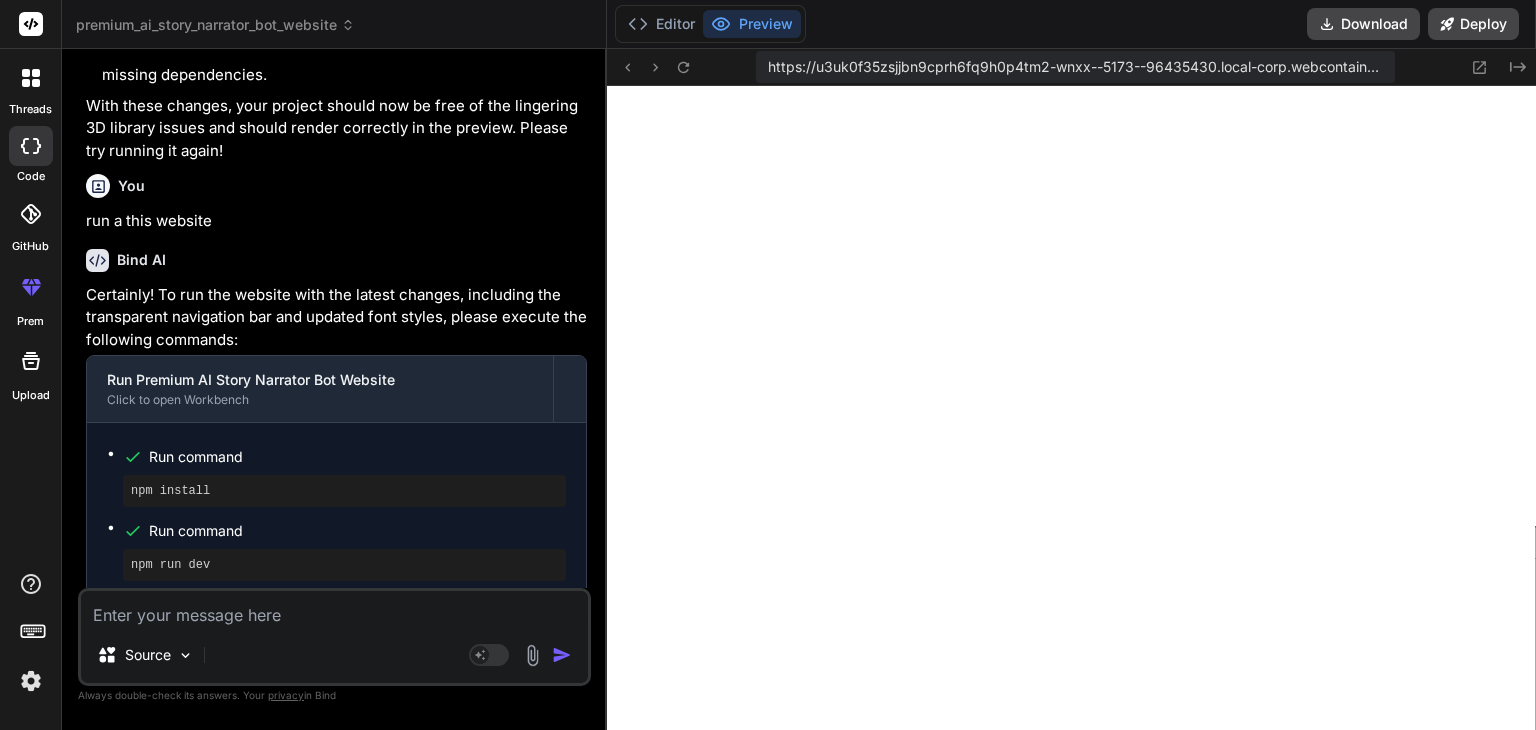type on "i" 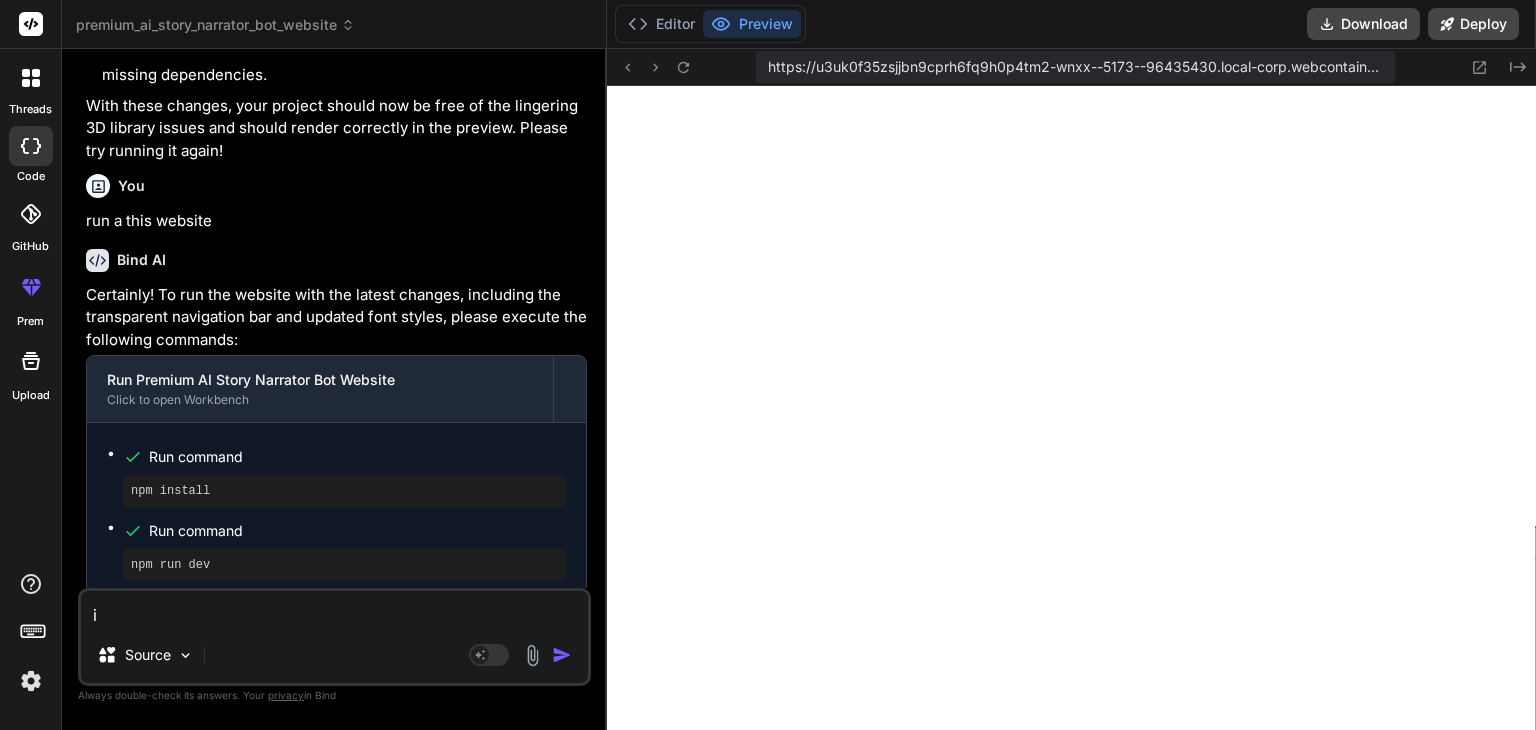type on "it" 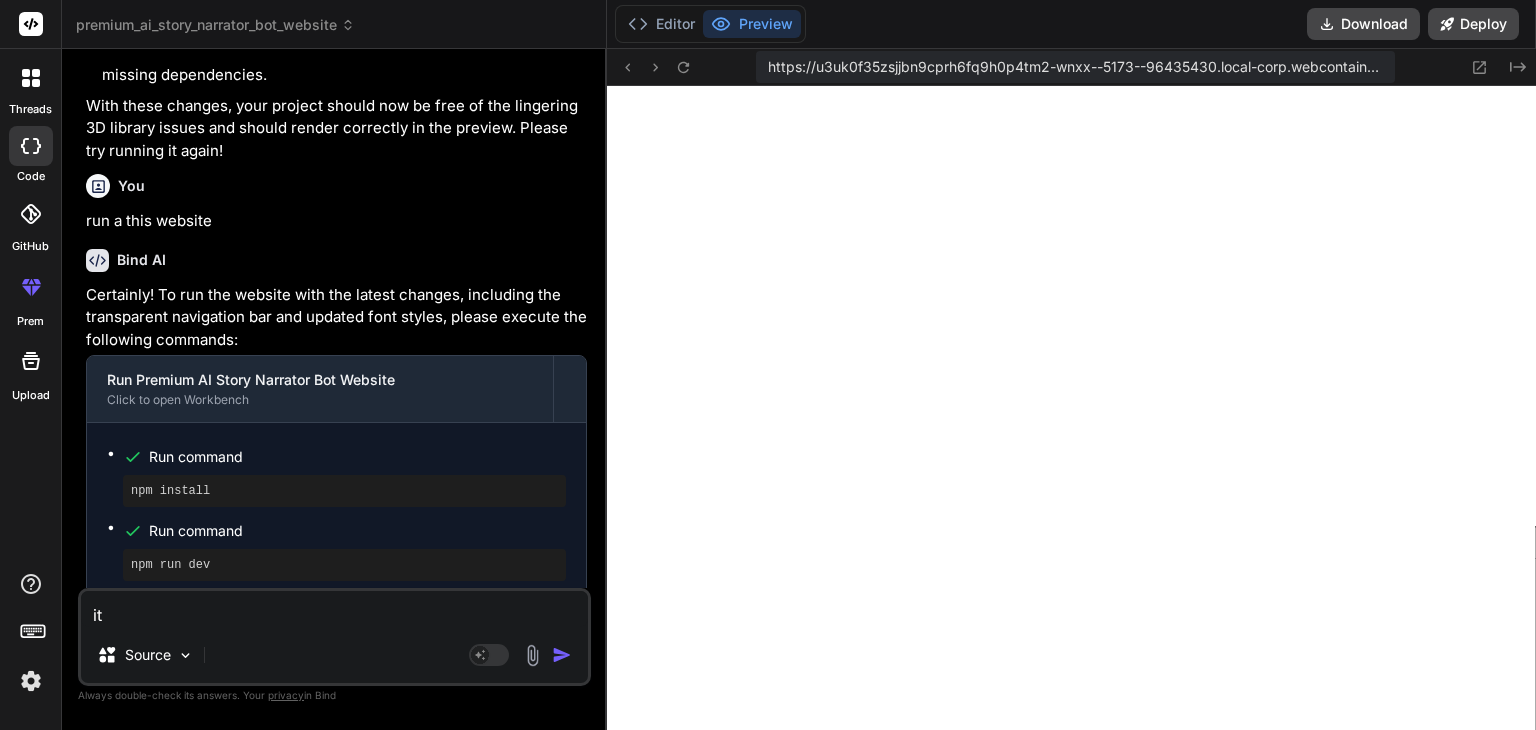 type on "it" 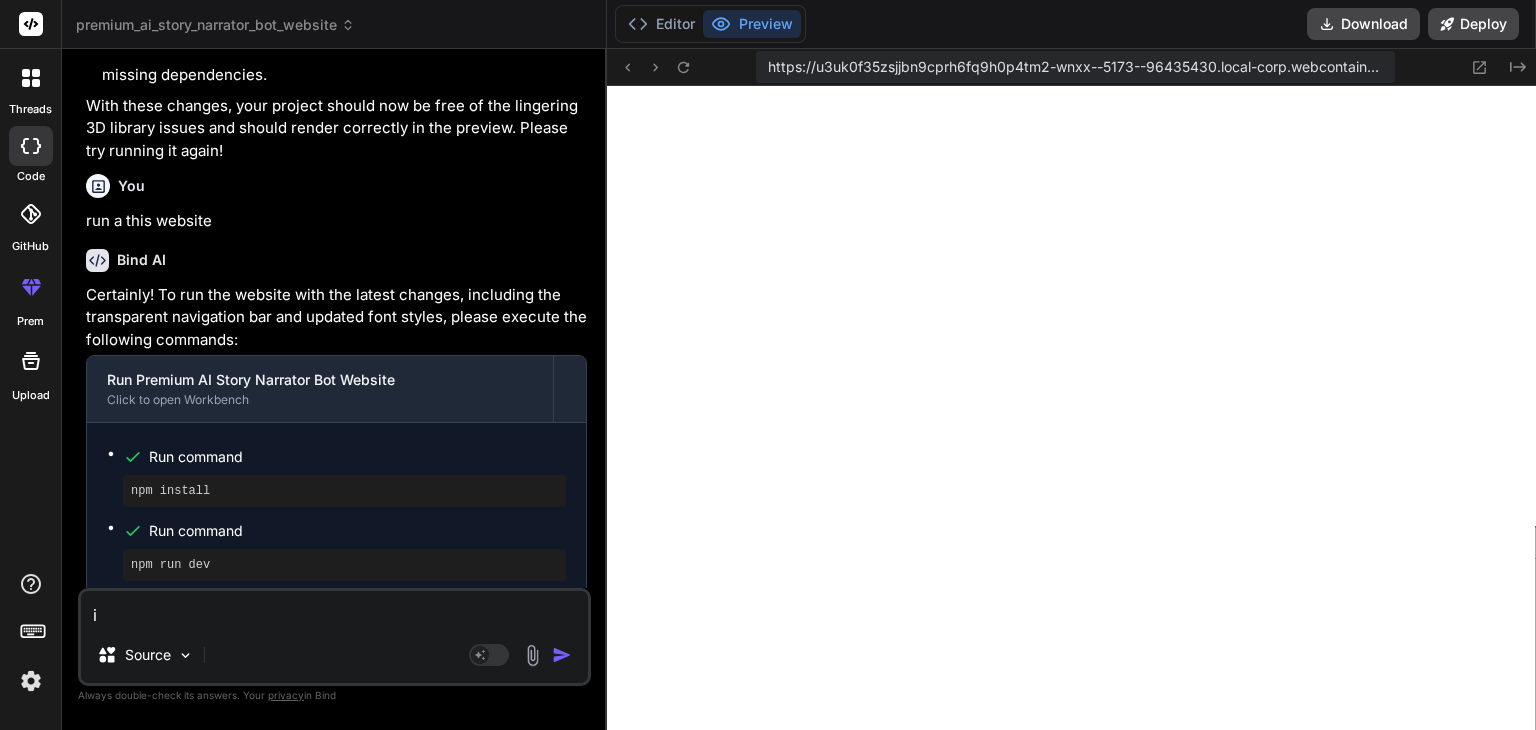 type 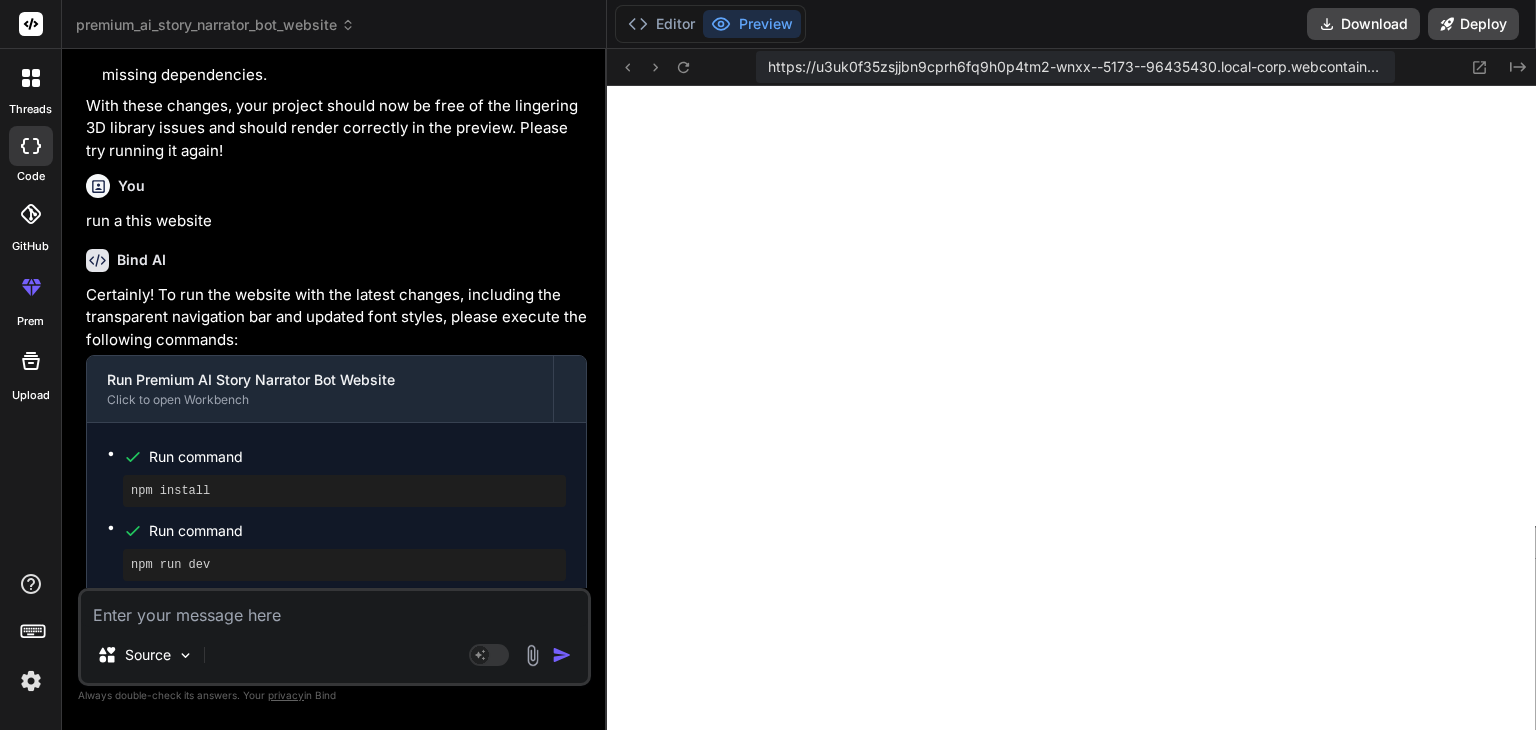 type on "i" 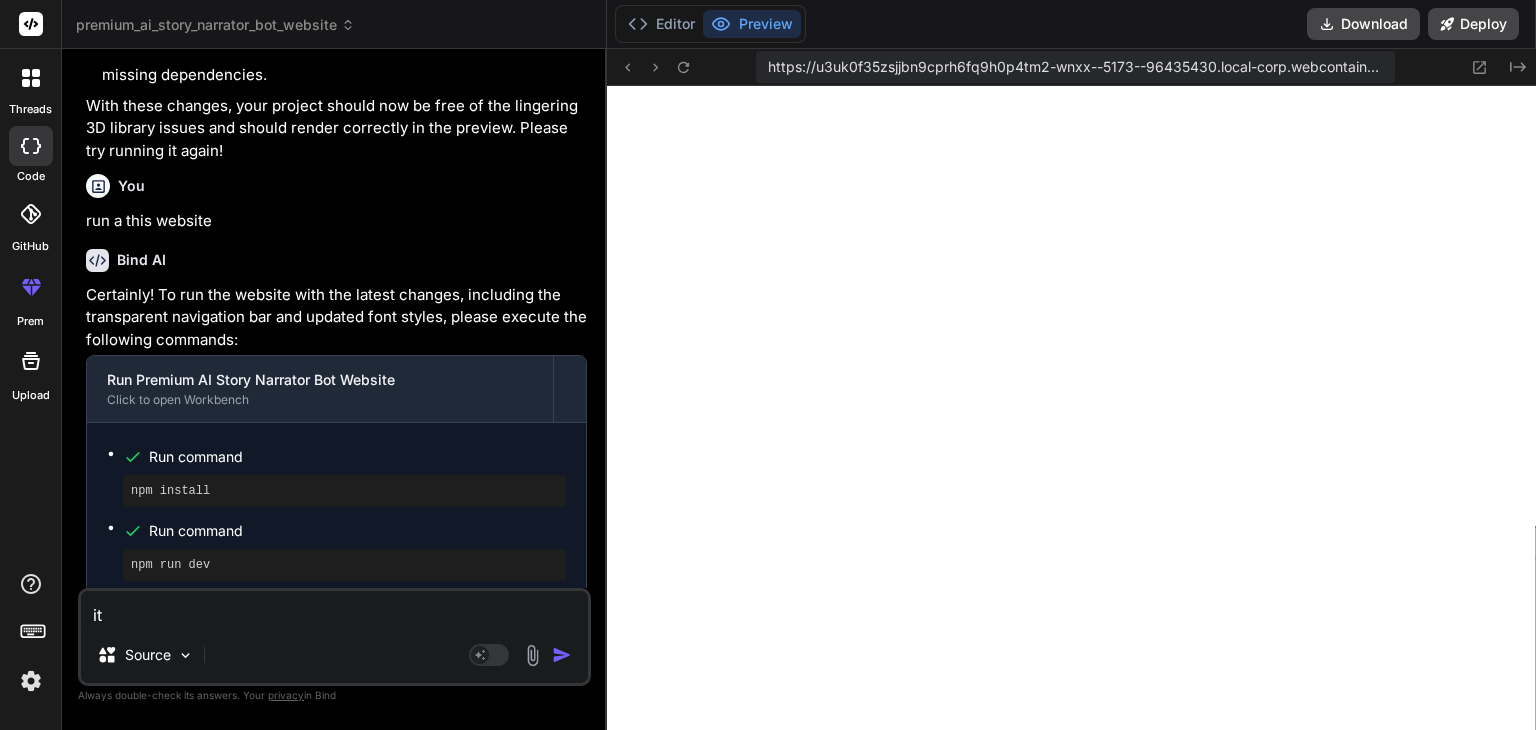 type on "ity" 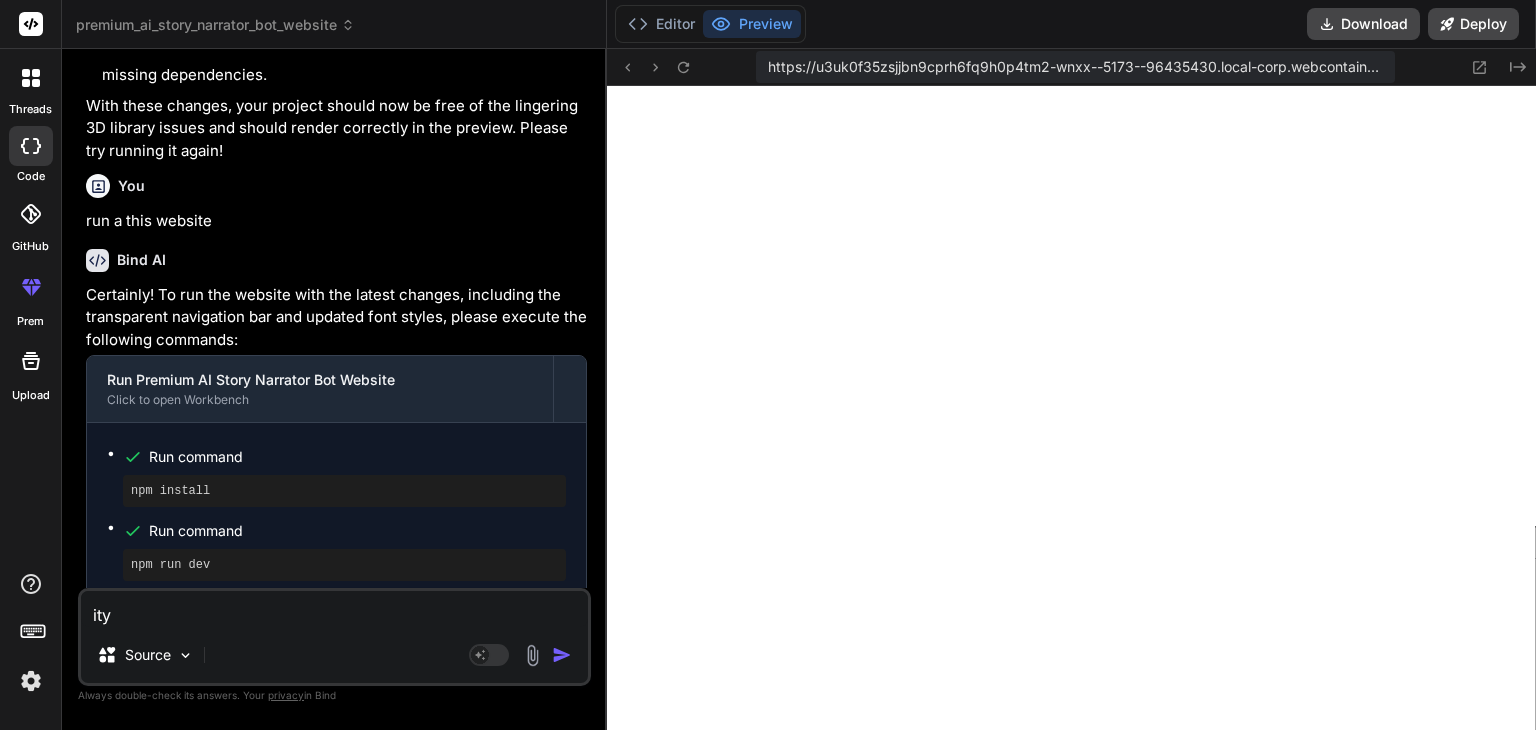 type on "x" 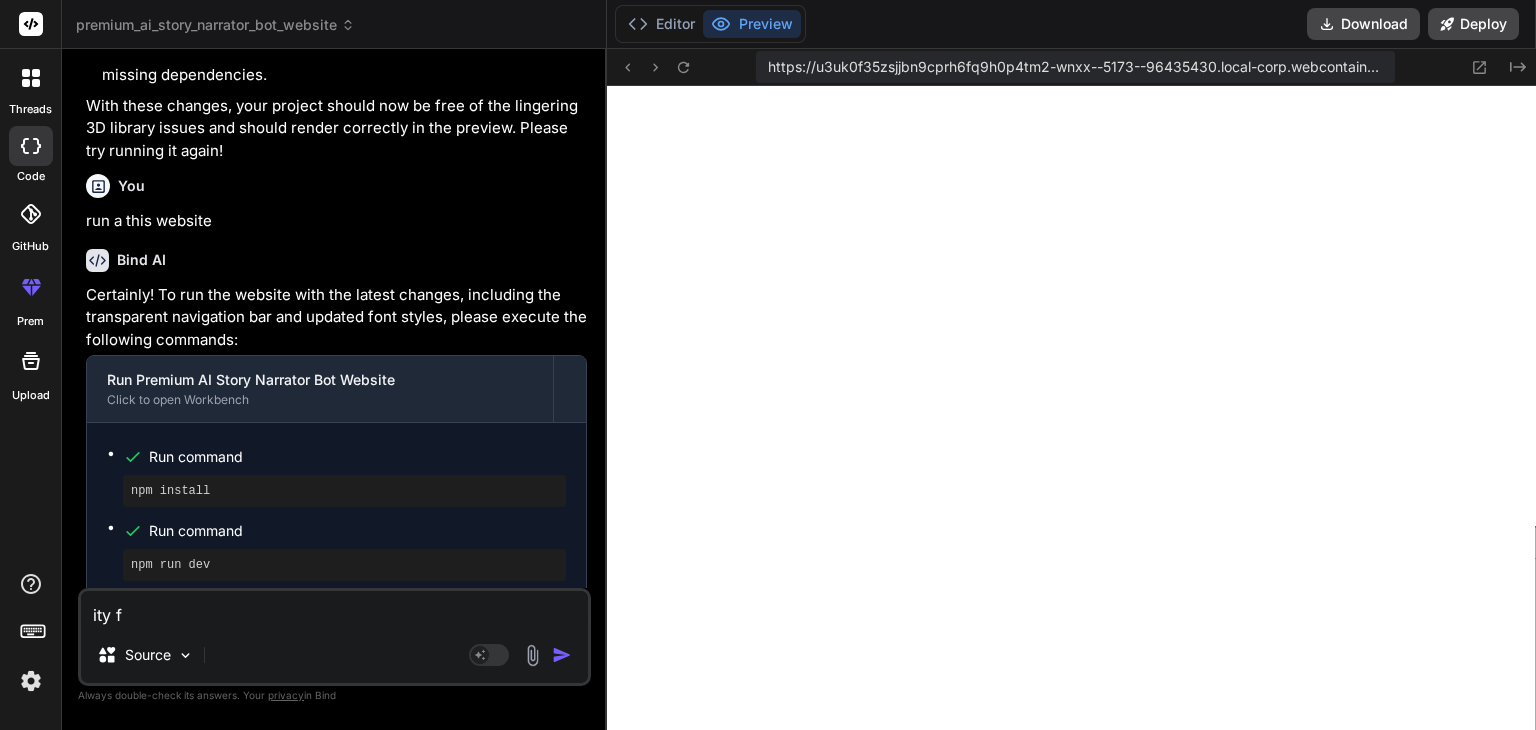 type on "ity fd" 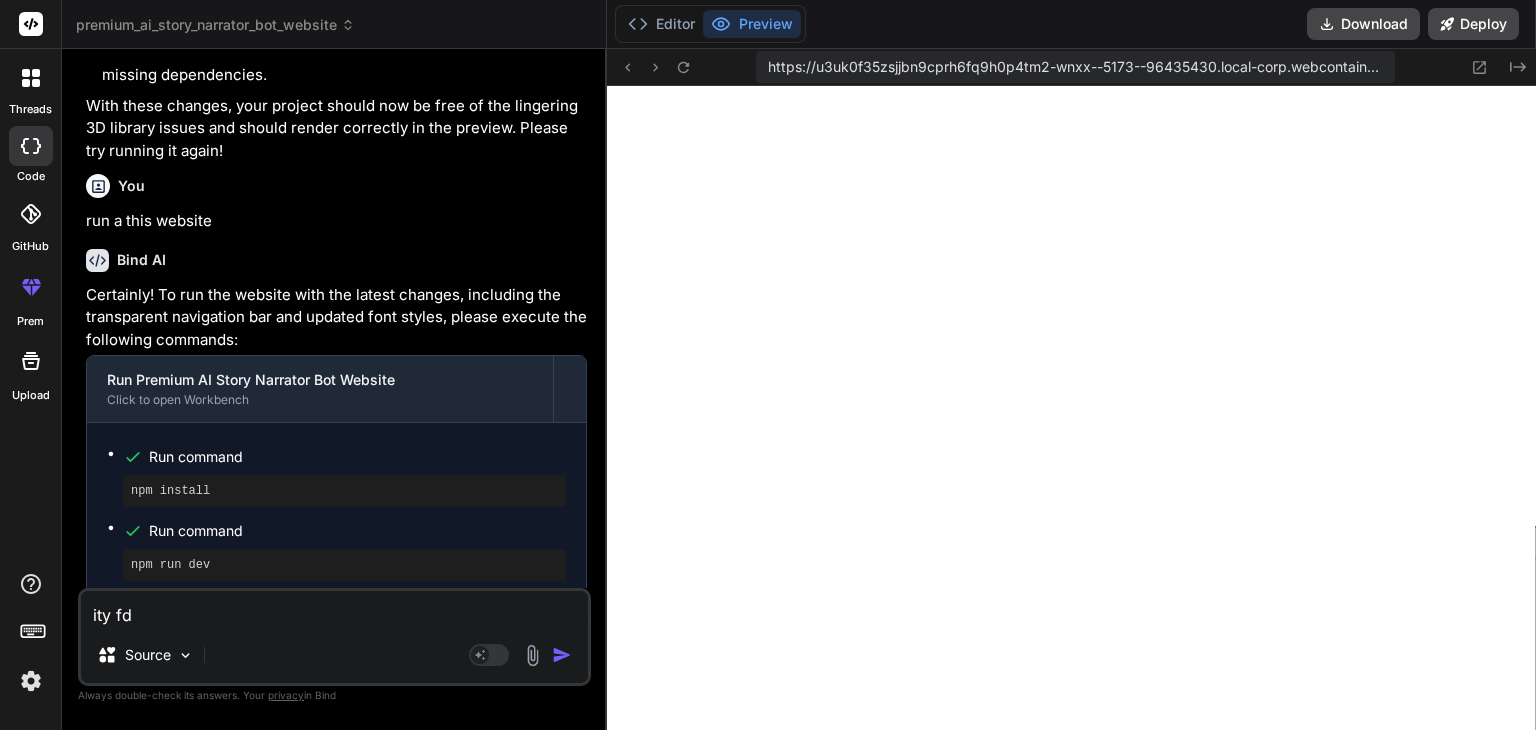 type on "ity f" 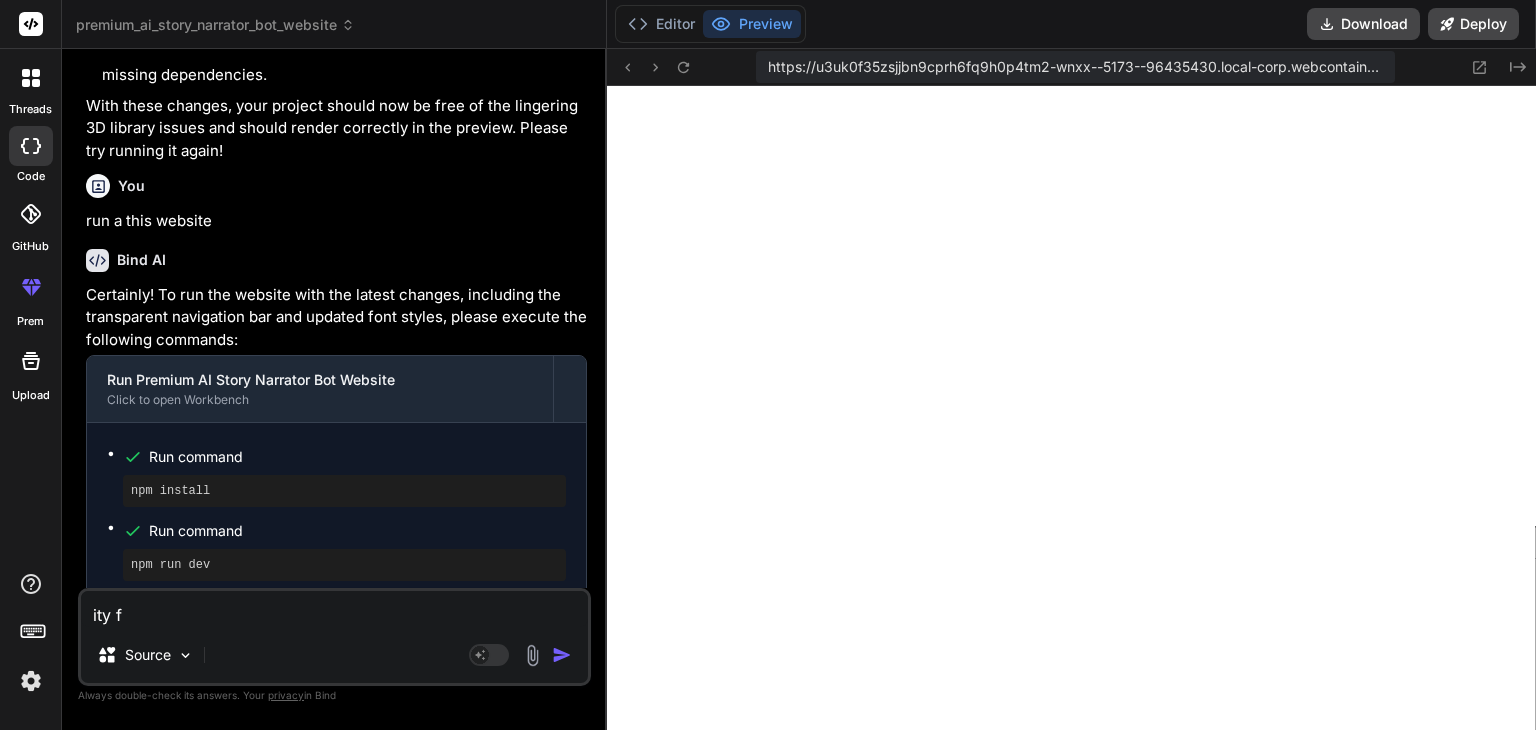 type on "ity ff" 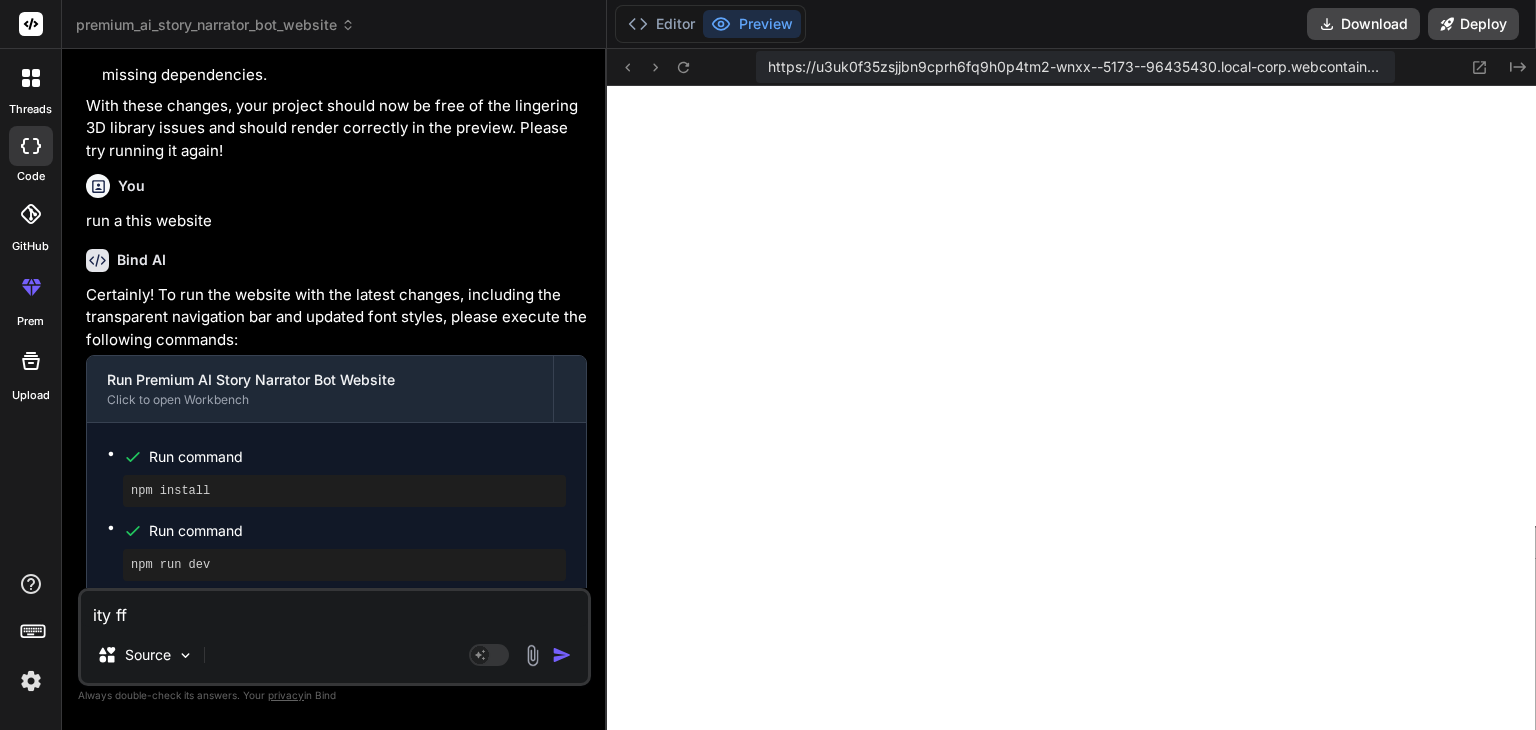 type on "ity ffe" 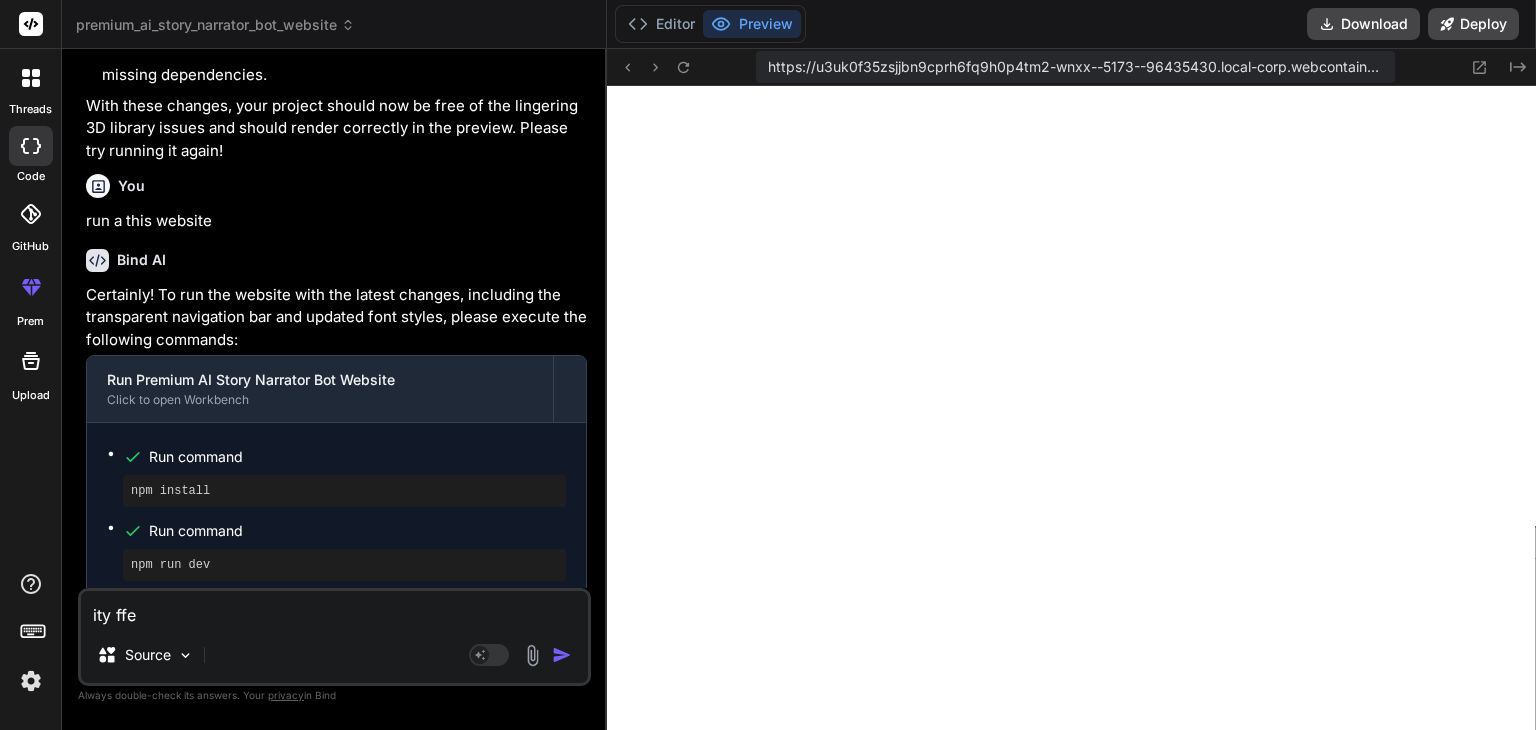 type on "ity ffec" 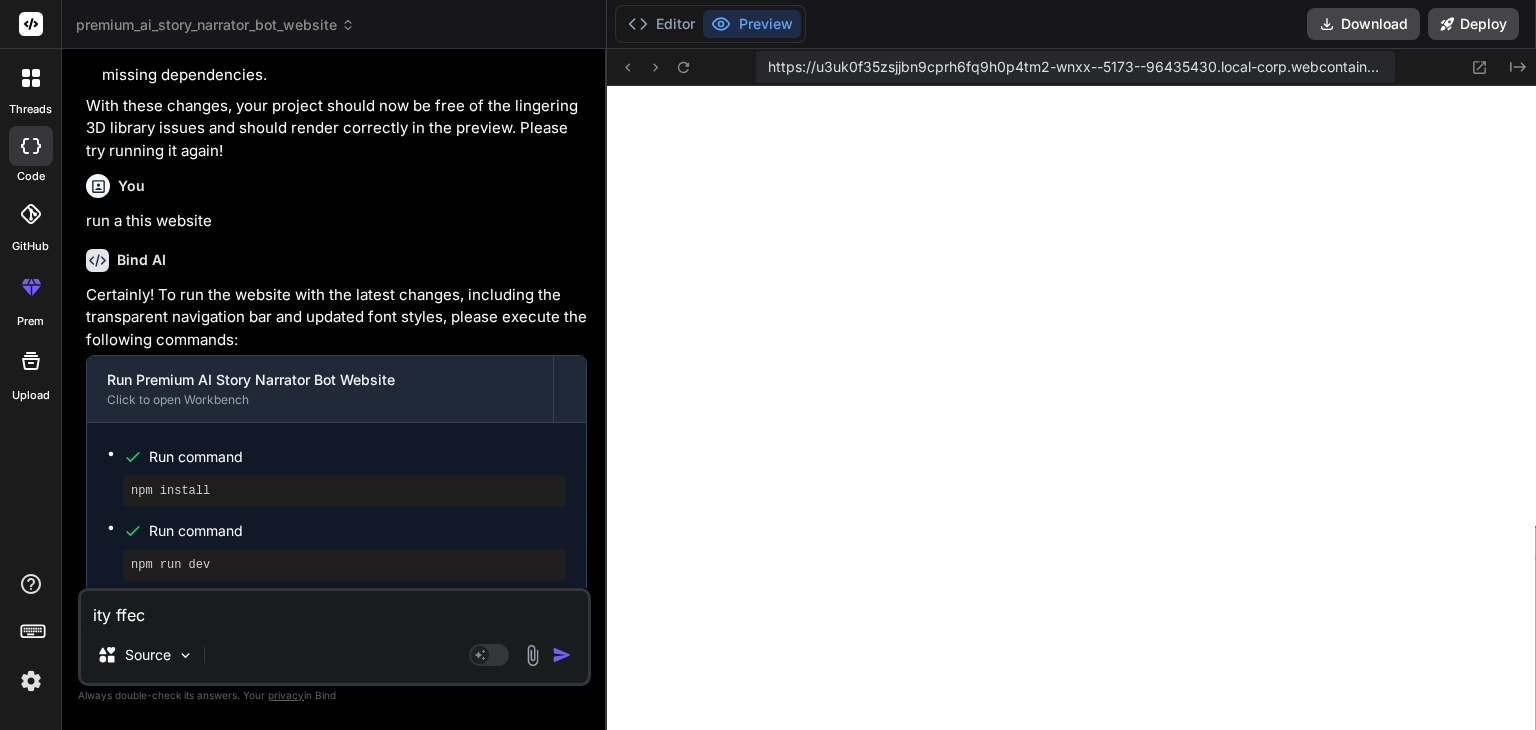 type on "ity ffec c" 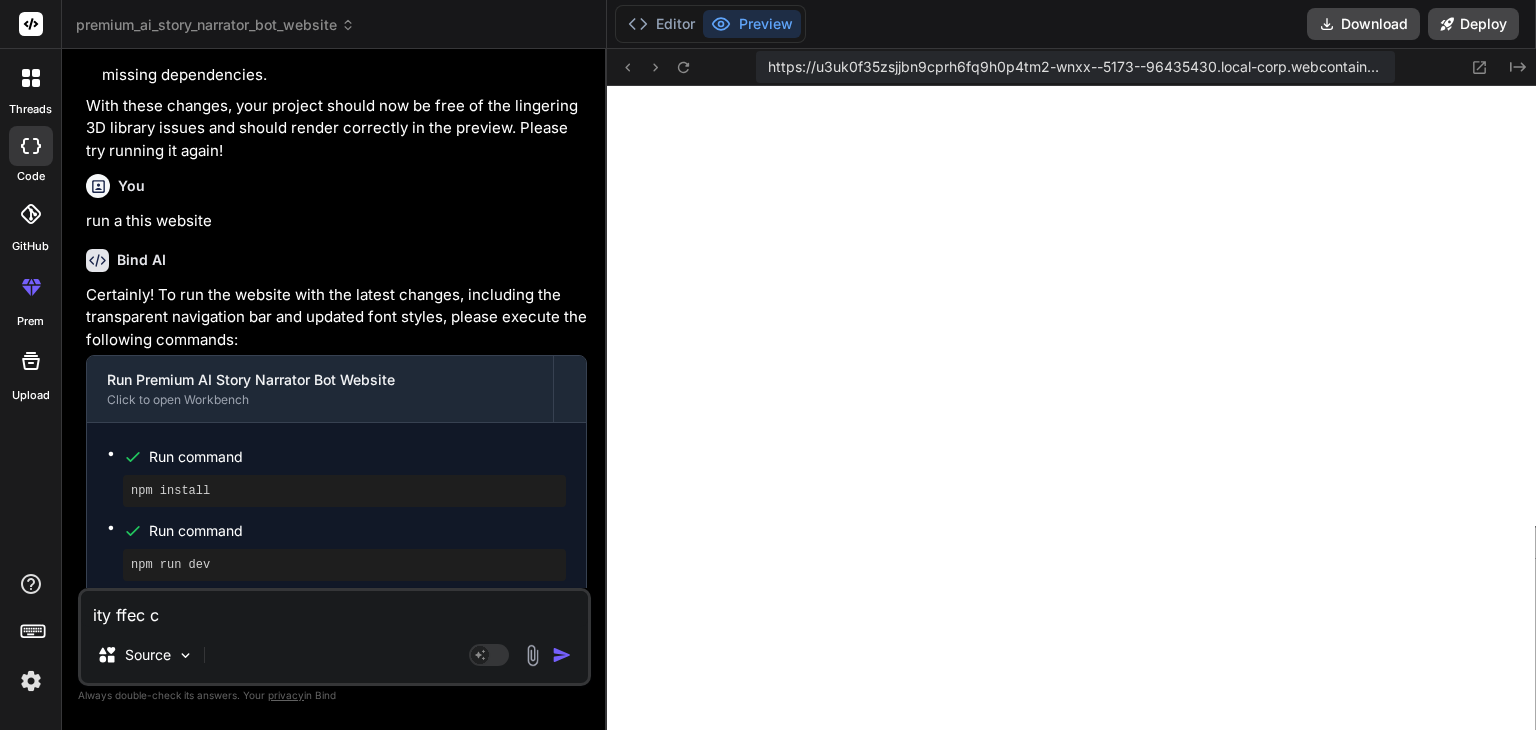 type on "x" 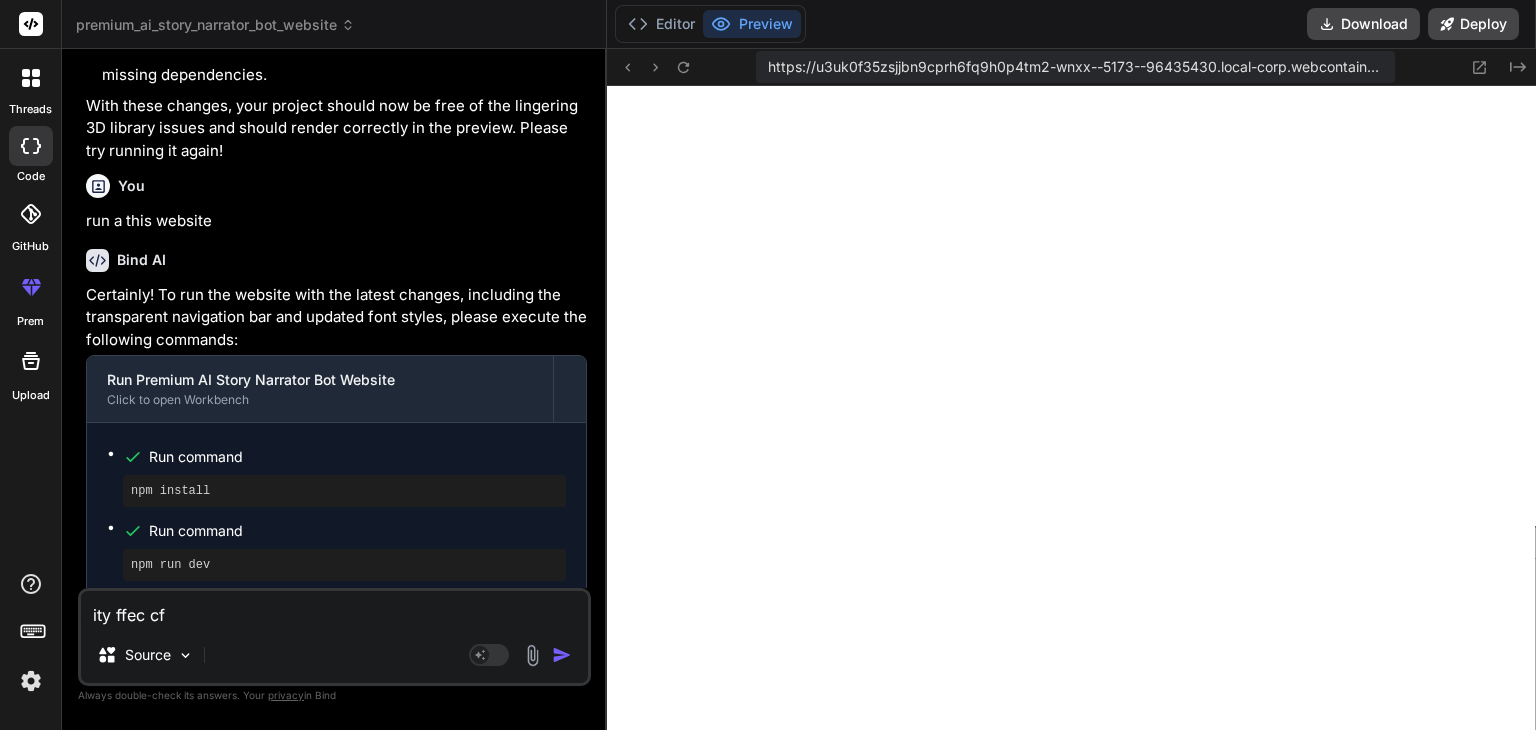 type on "ity ffec cfo" 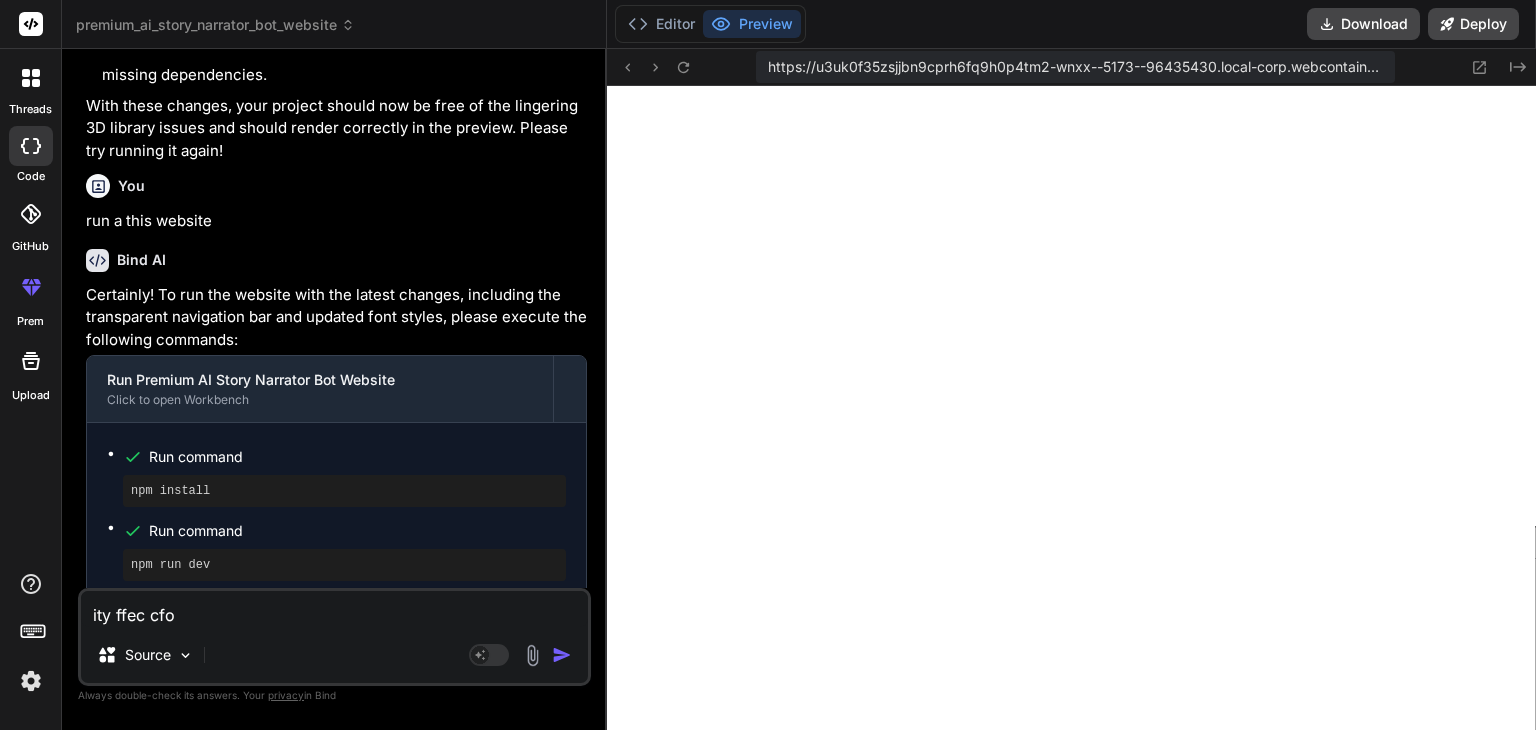 type on "ity ffec cfoe" 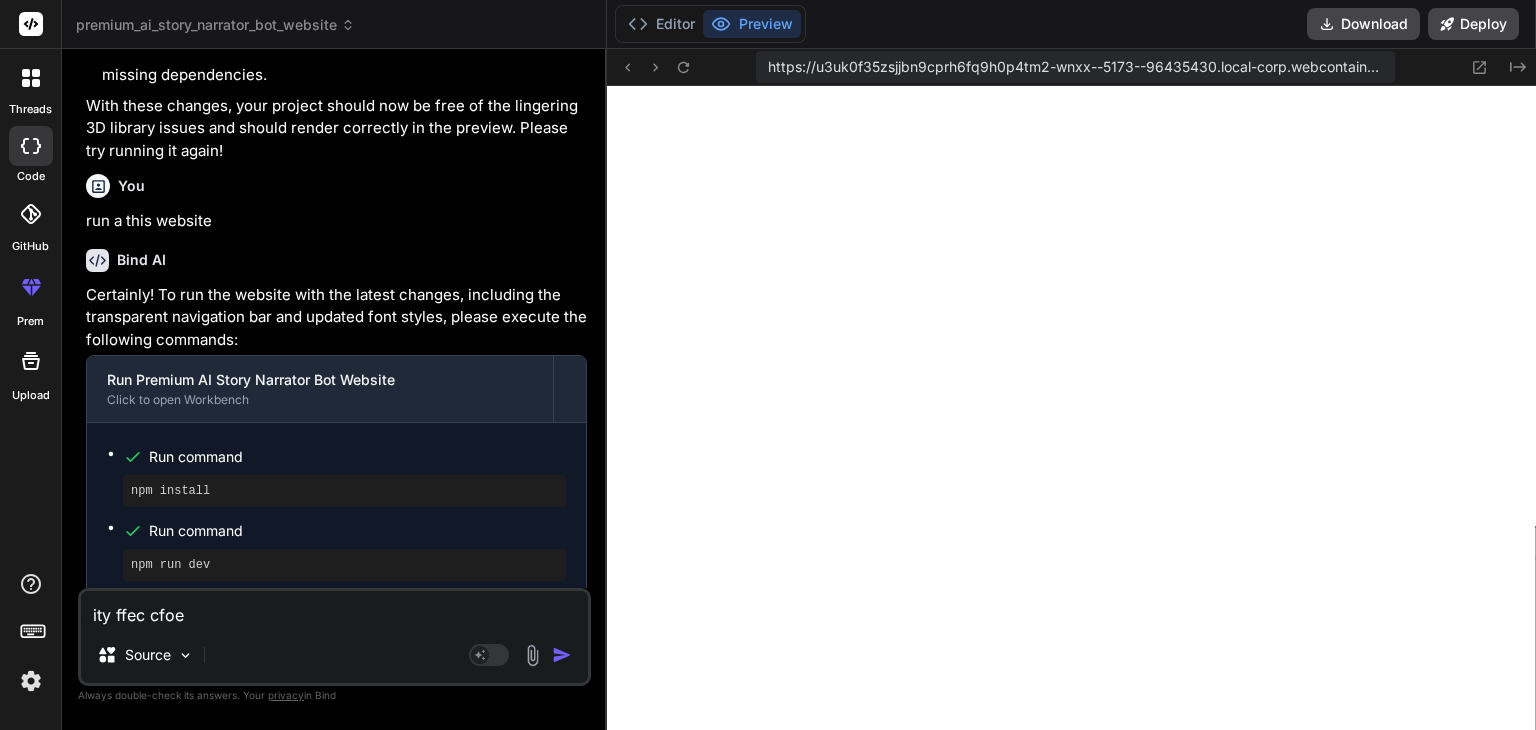 type on "ity ffec cfoec" 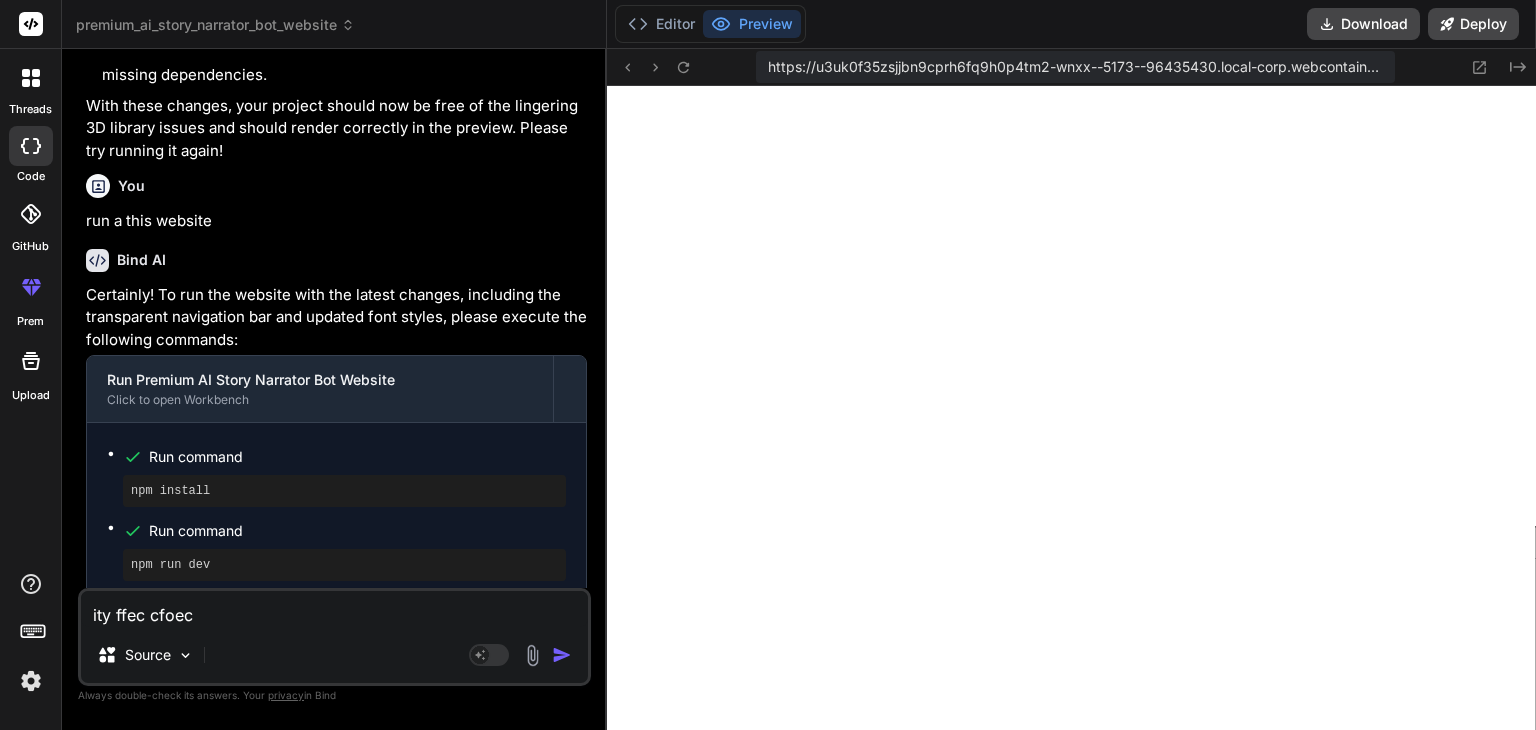 type on "ity ffec cfoecd" 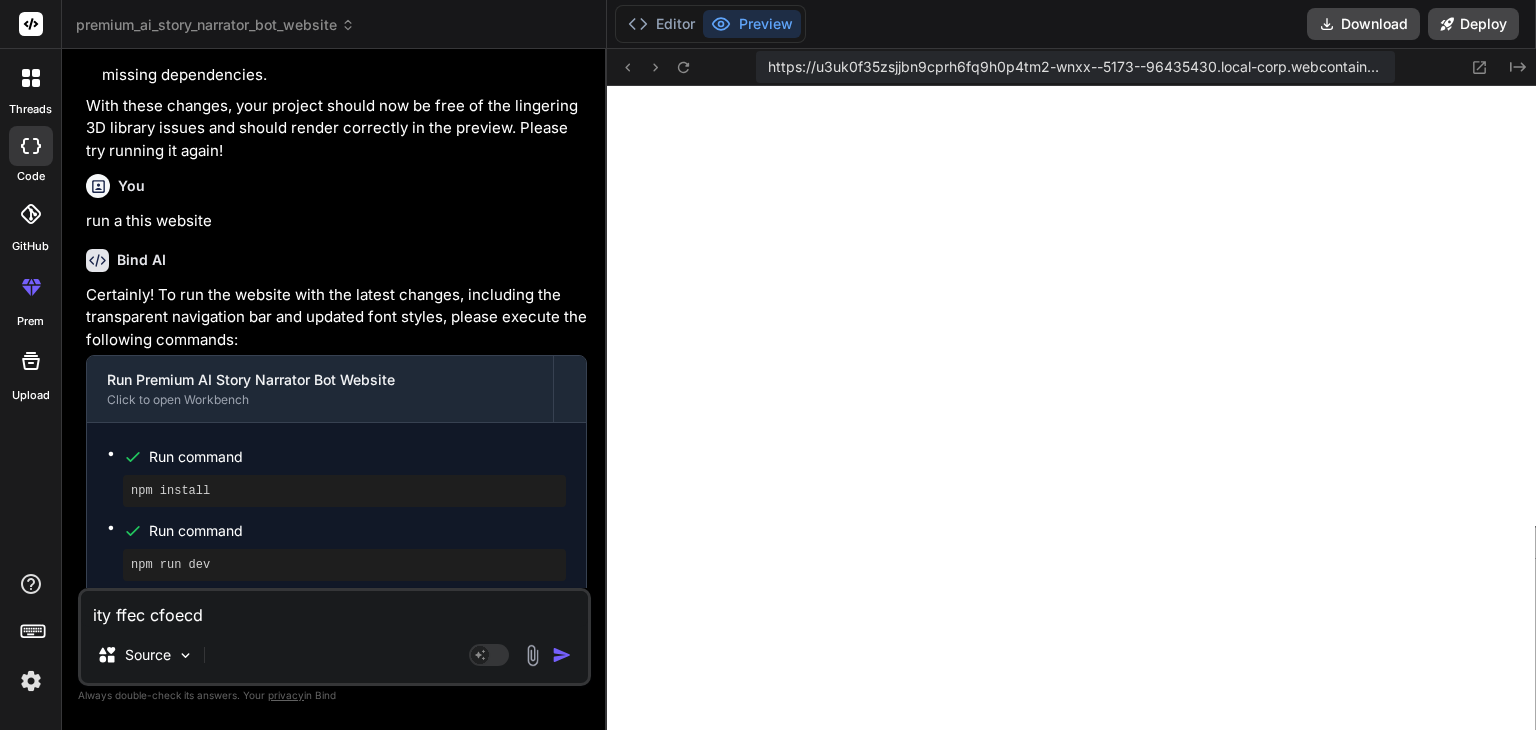 type on "ity ffec cfoec" 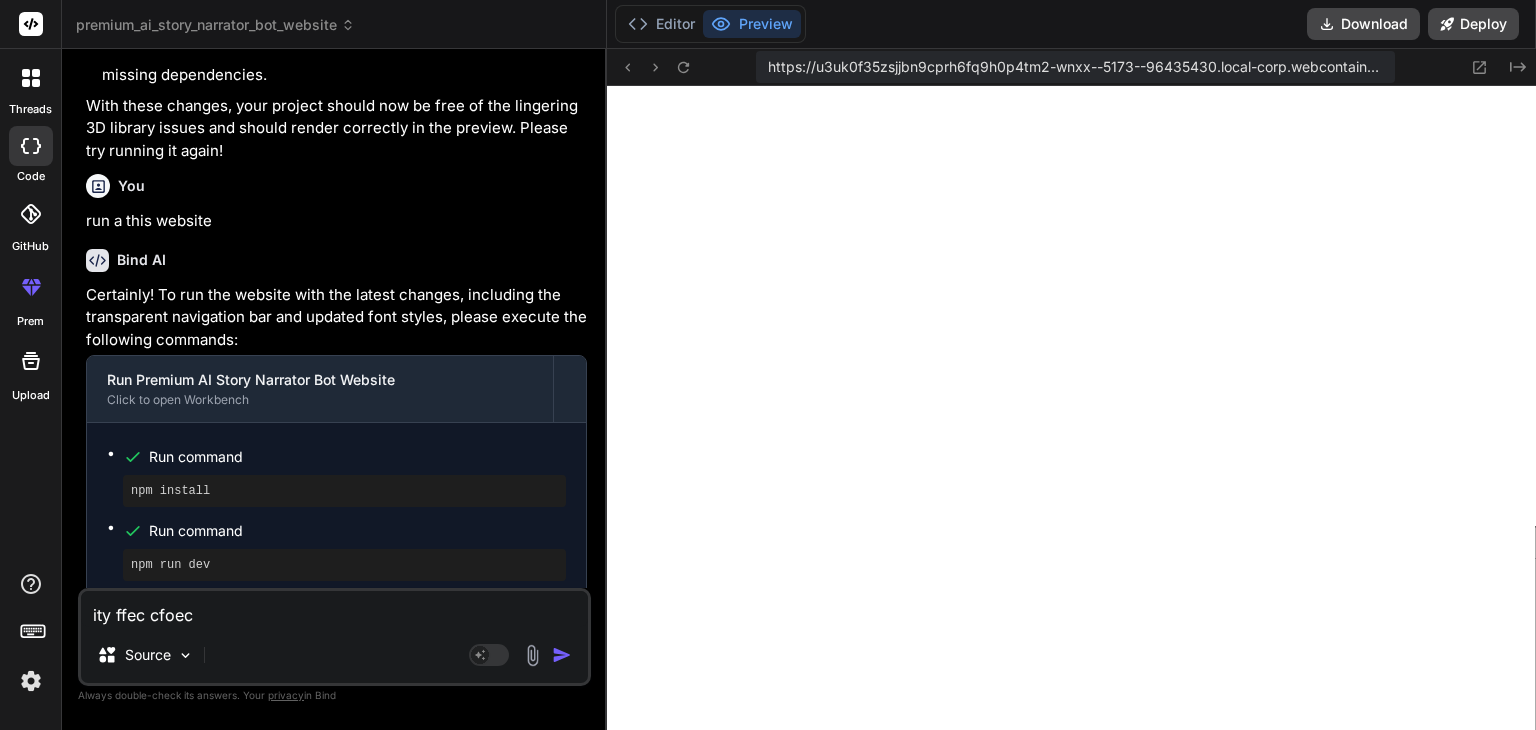 type on "x" 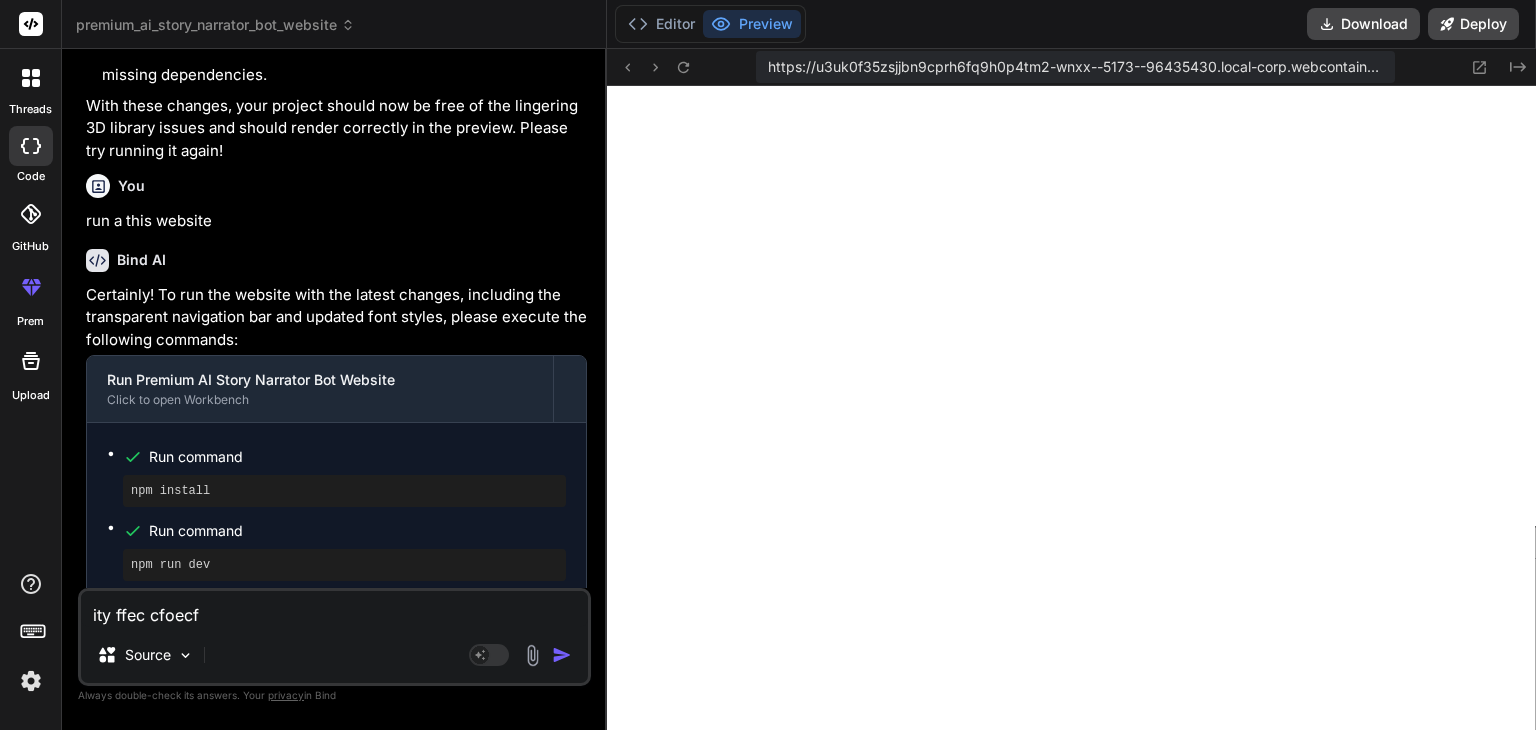 type on "x" 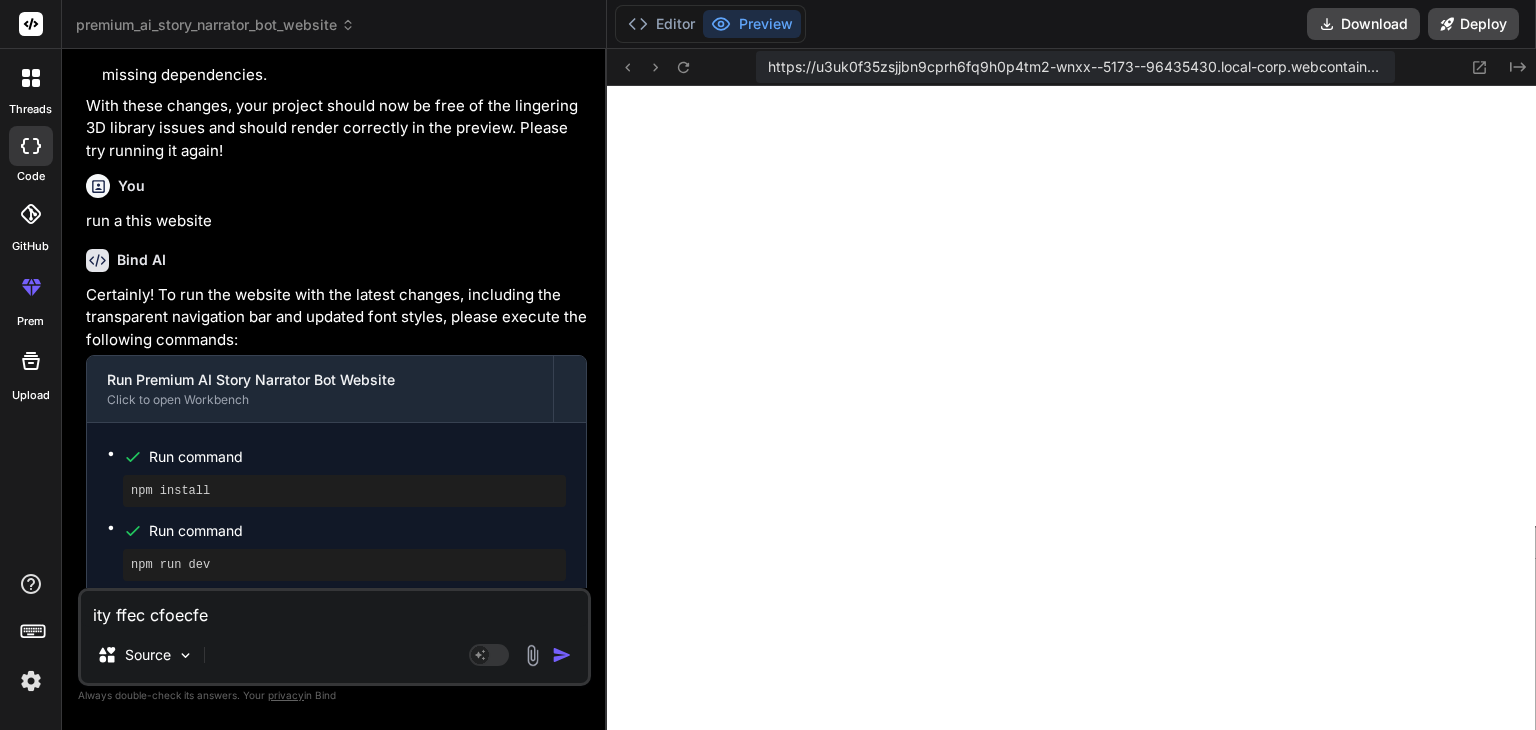 type on "ity ffec cfoecfec" 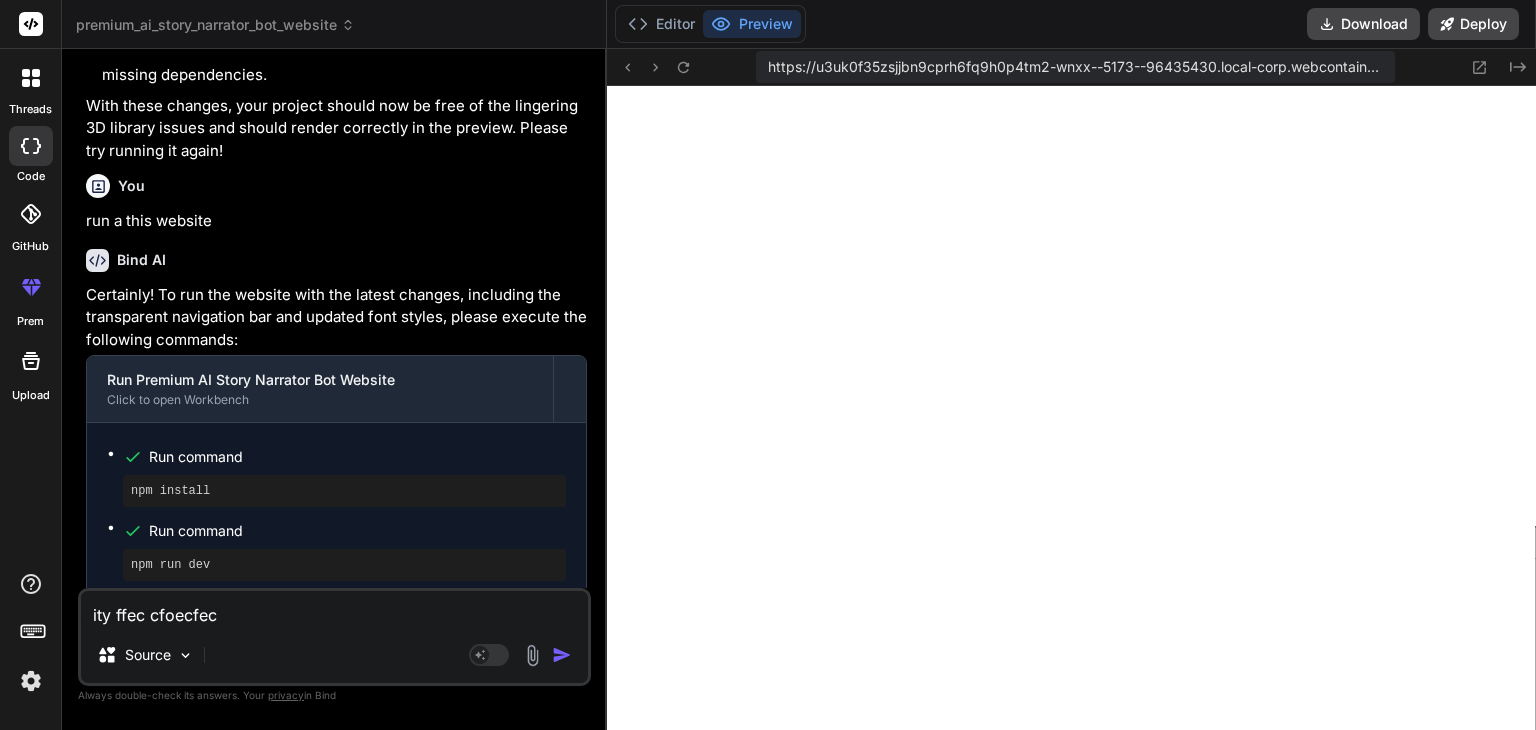 type on "ity ffec cfoecfecd" 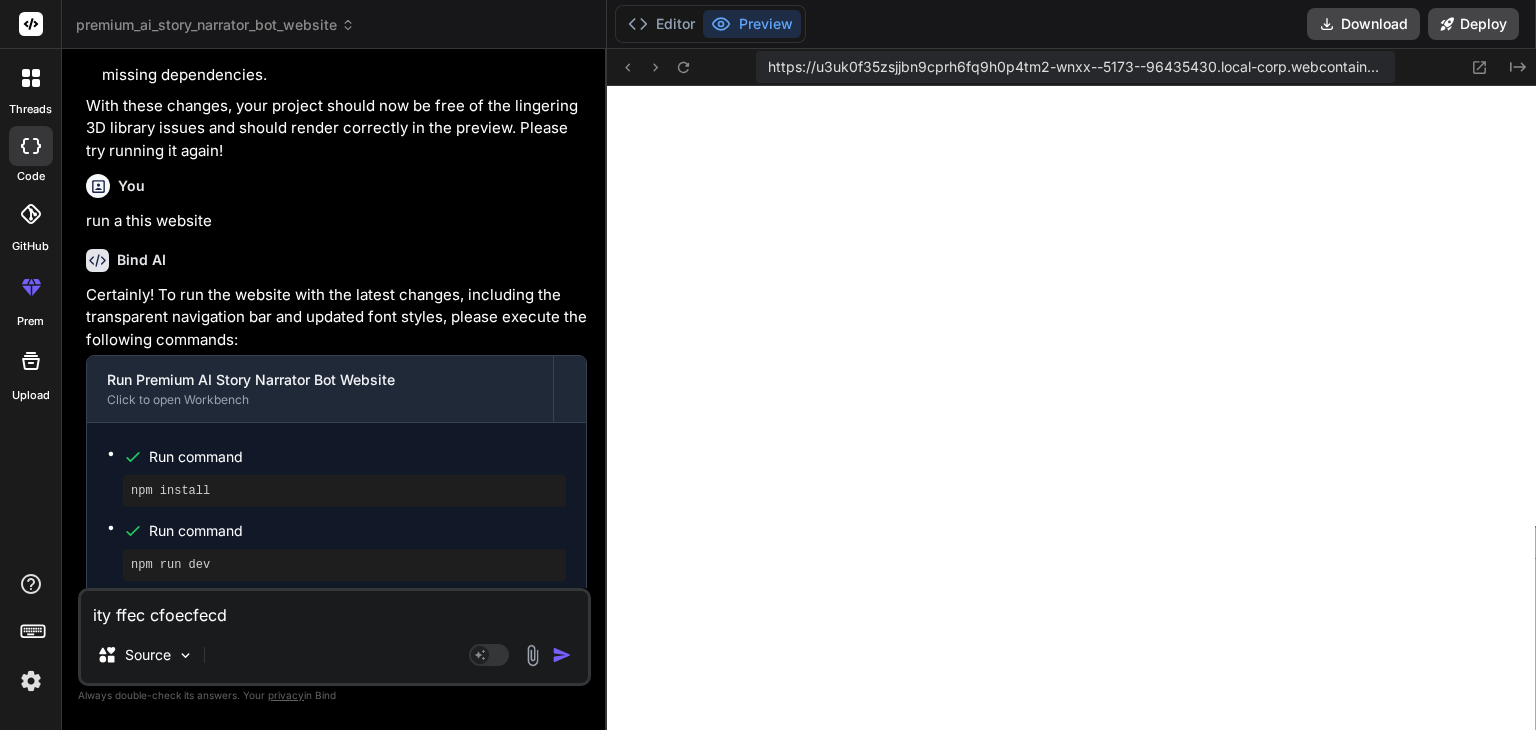 type on "x" 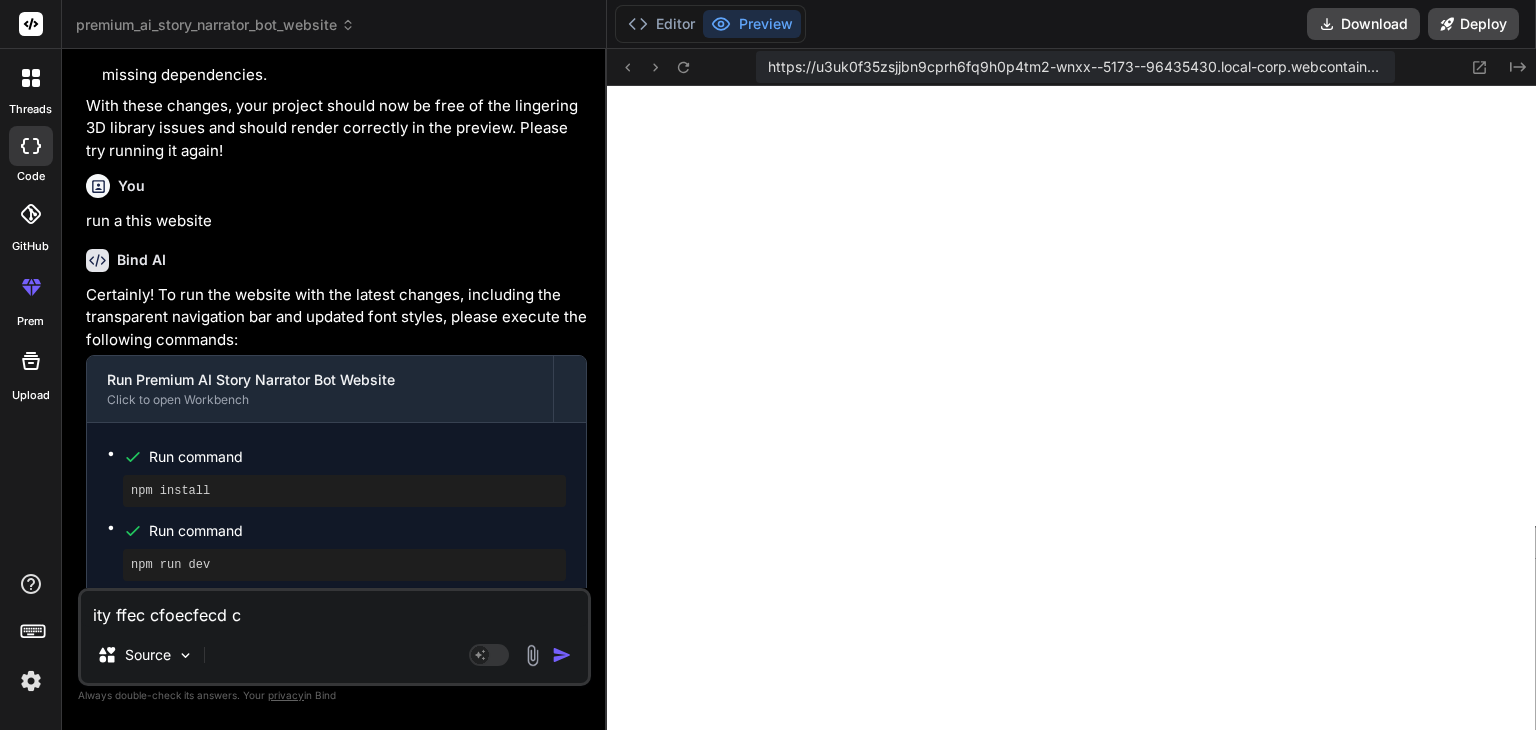type on "x" 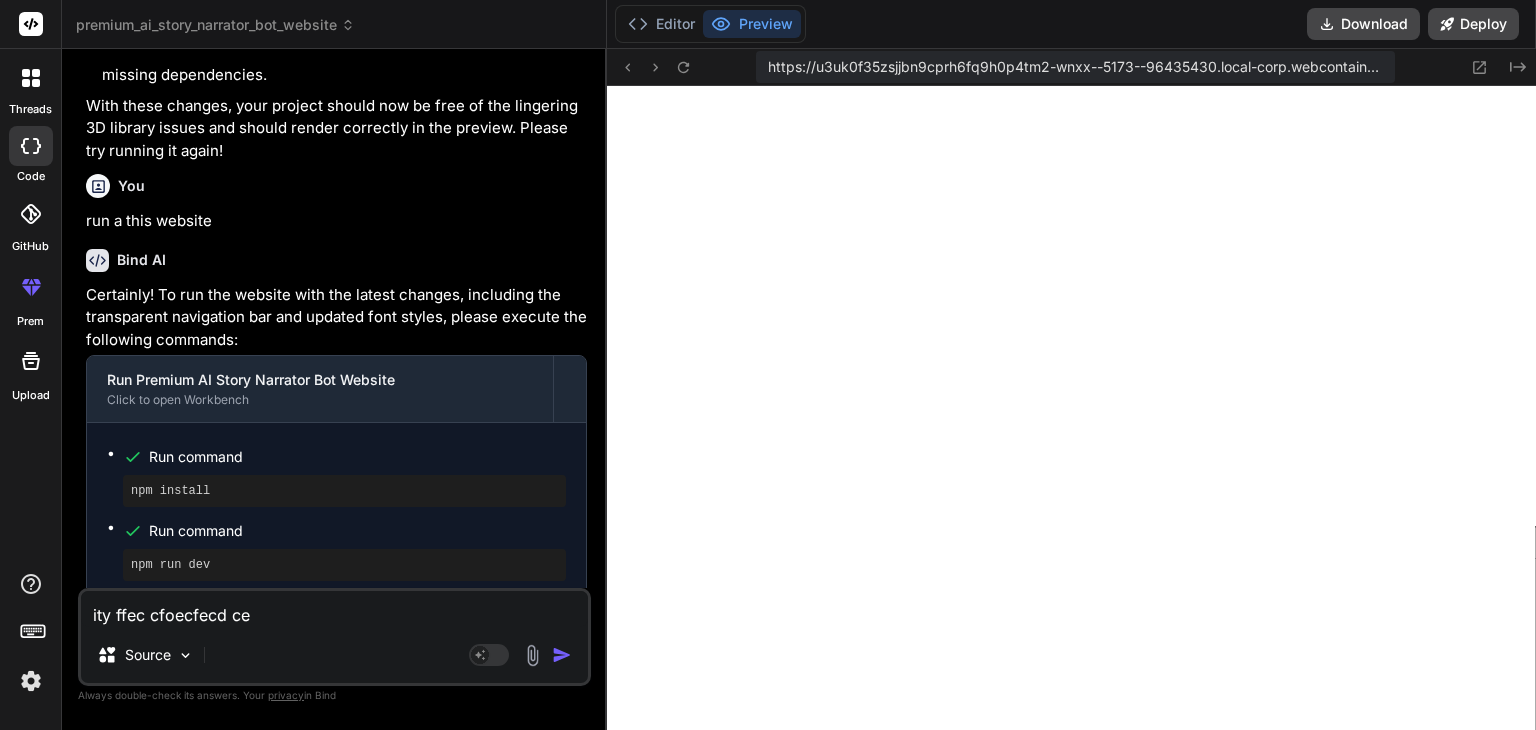 type on "ity ffec cfoecfecd ce" 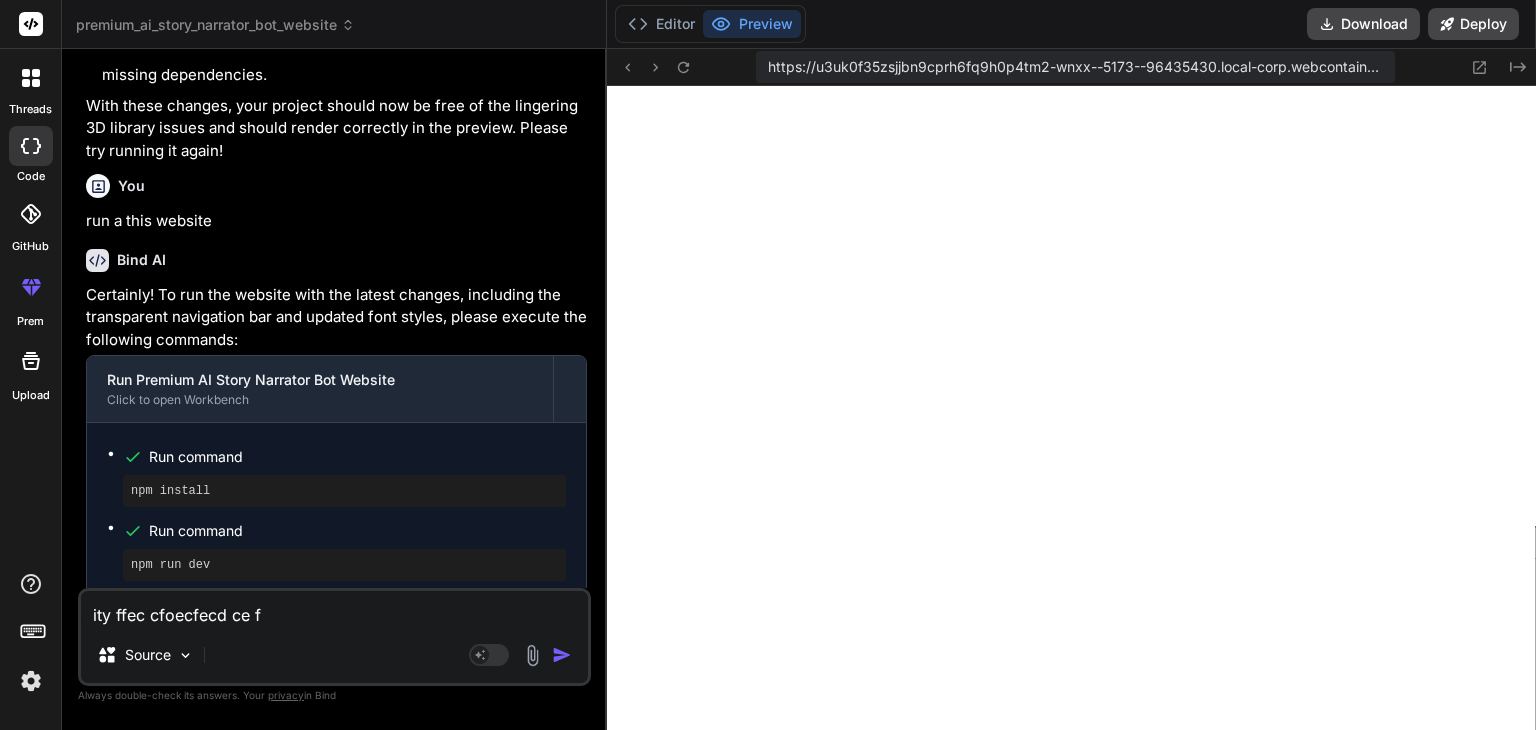 type on "x" 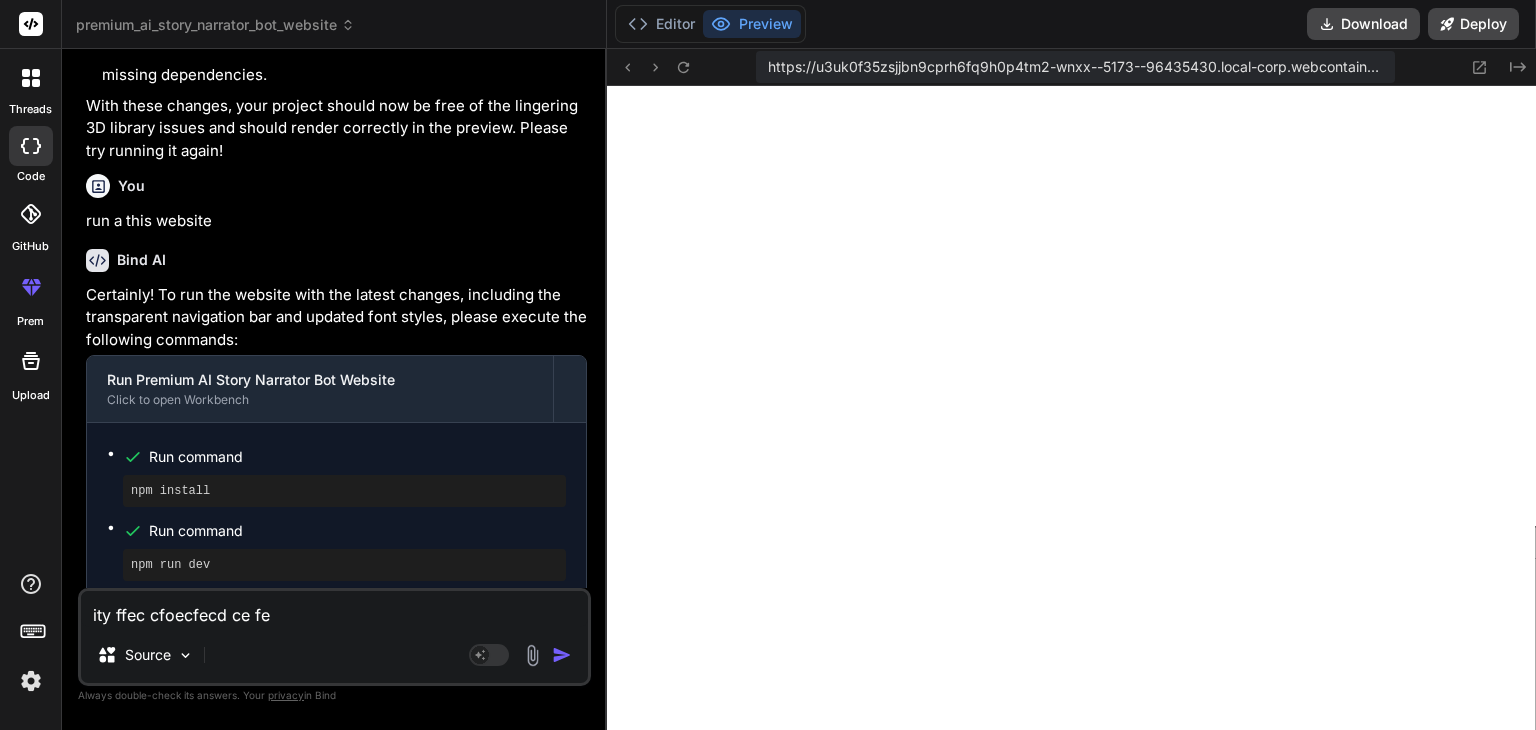 type on "ity ffec cfoecfecd ce fed" 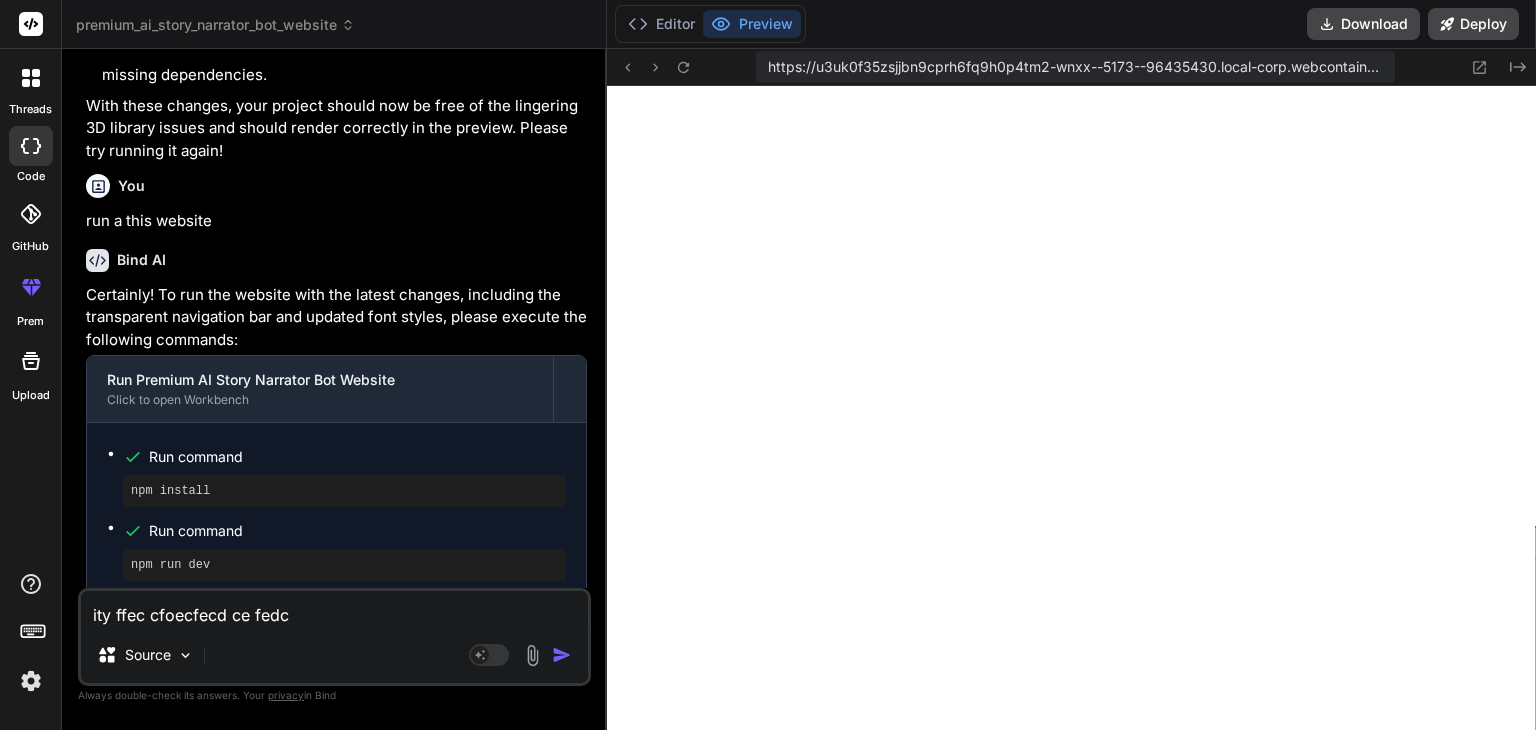 type on "ity ffec cfoecfecd ce fedcv" 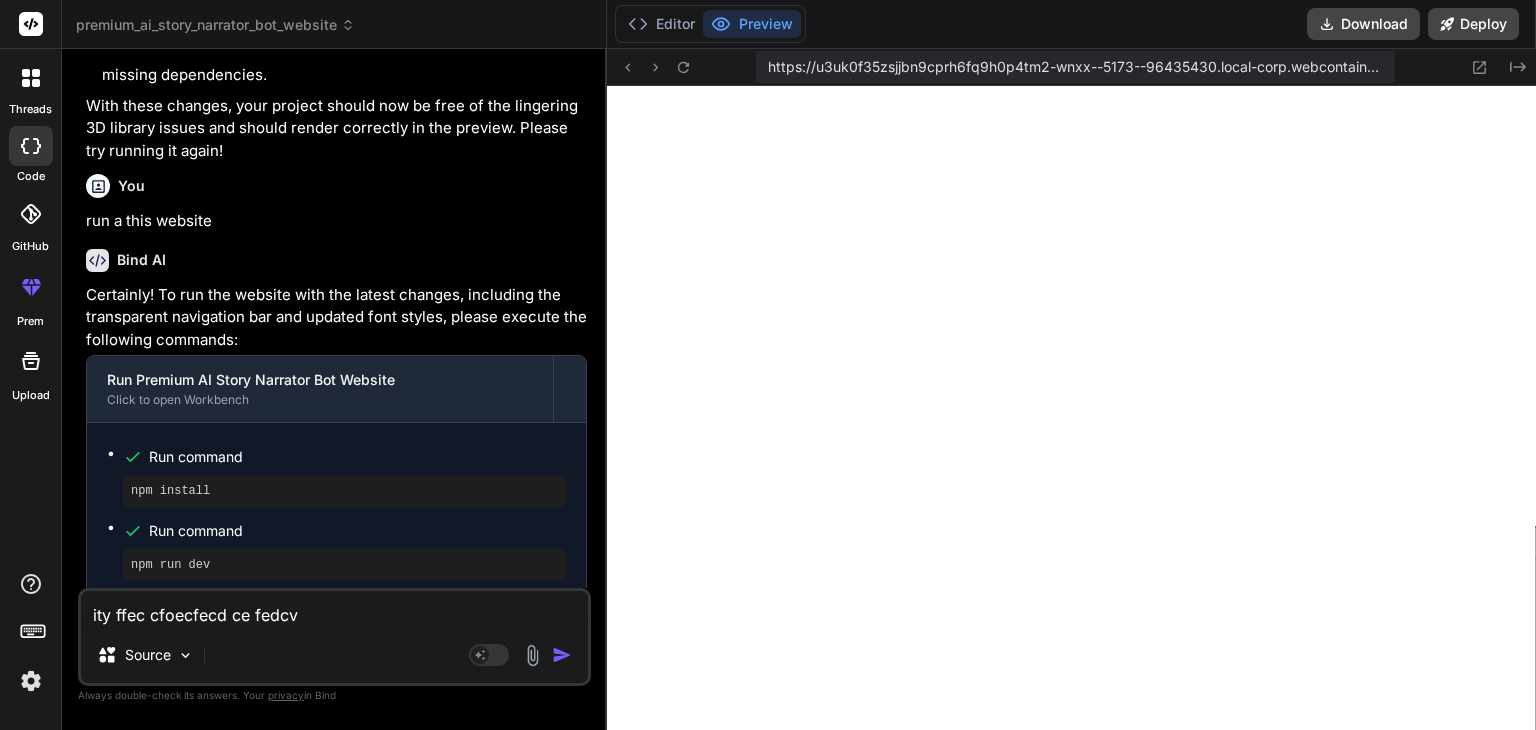 type on "ity ffec cfoecfecd ce fedcvw" 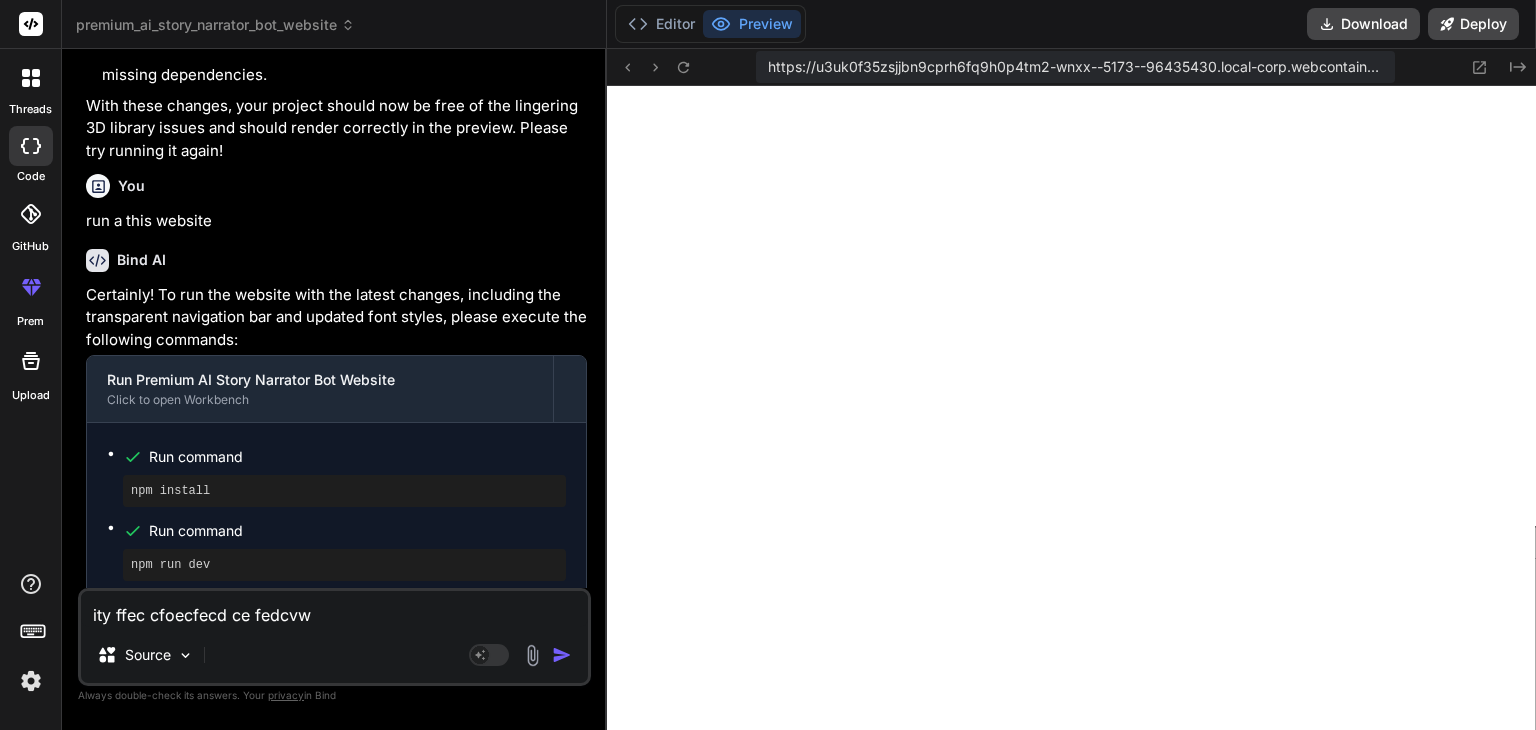 type on "ity ffec cfoecfecd ce fedcvw." 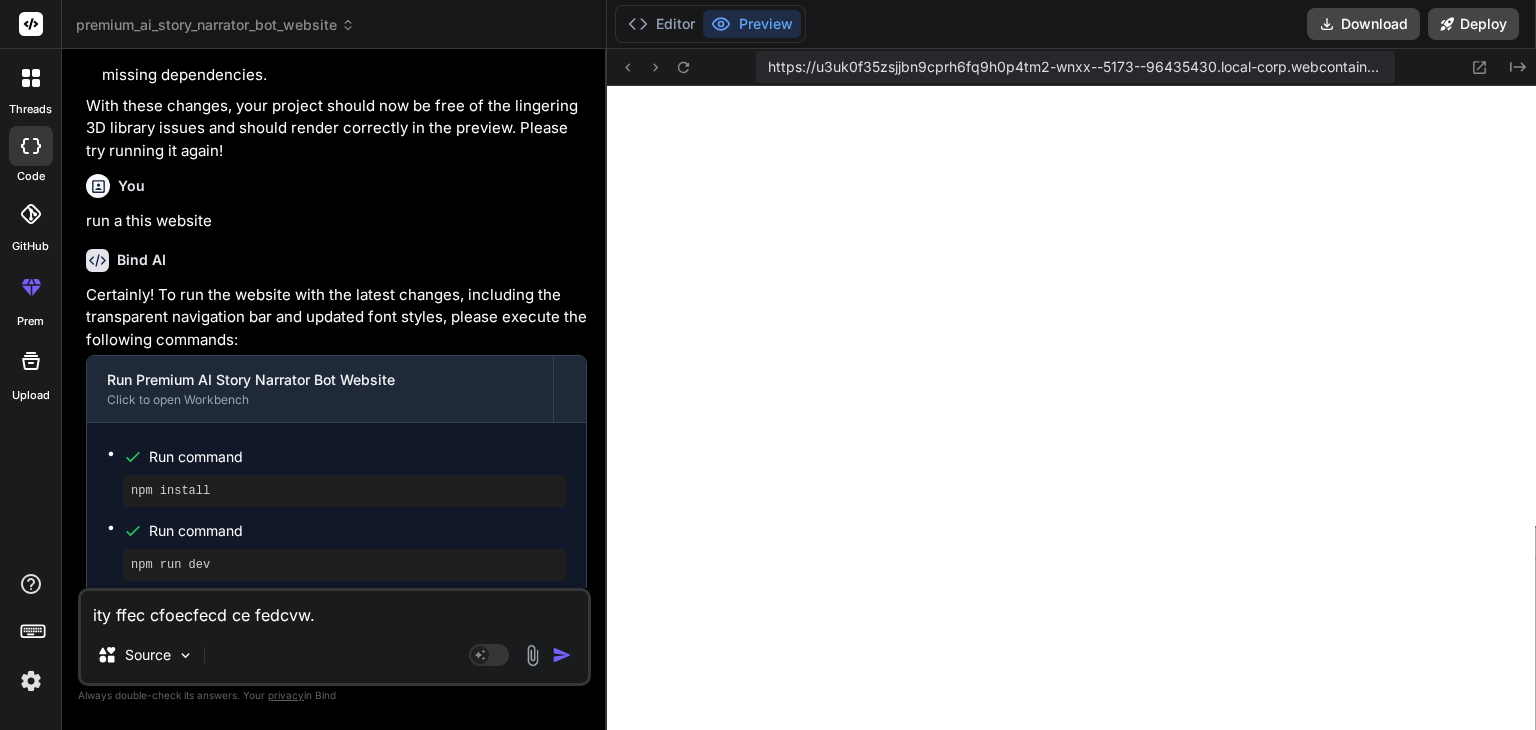 type on "ity ffec cfoecfecd ce fedcvw" 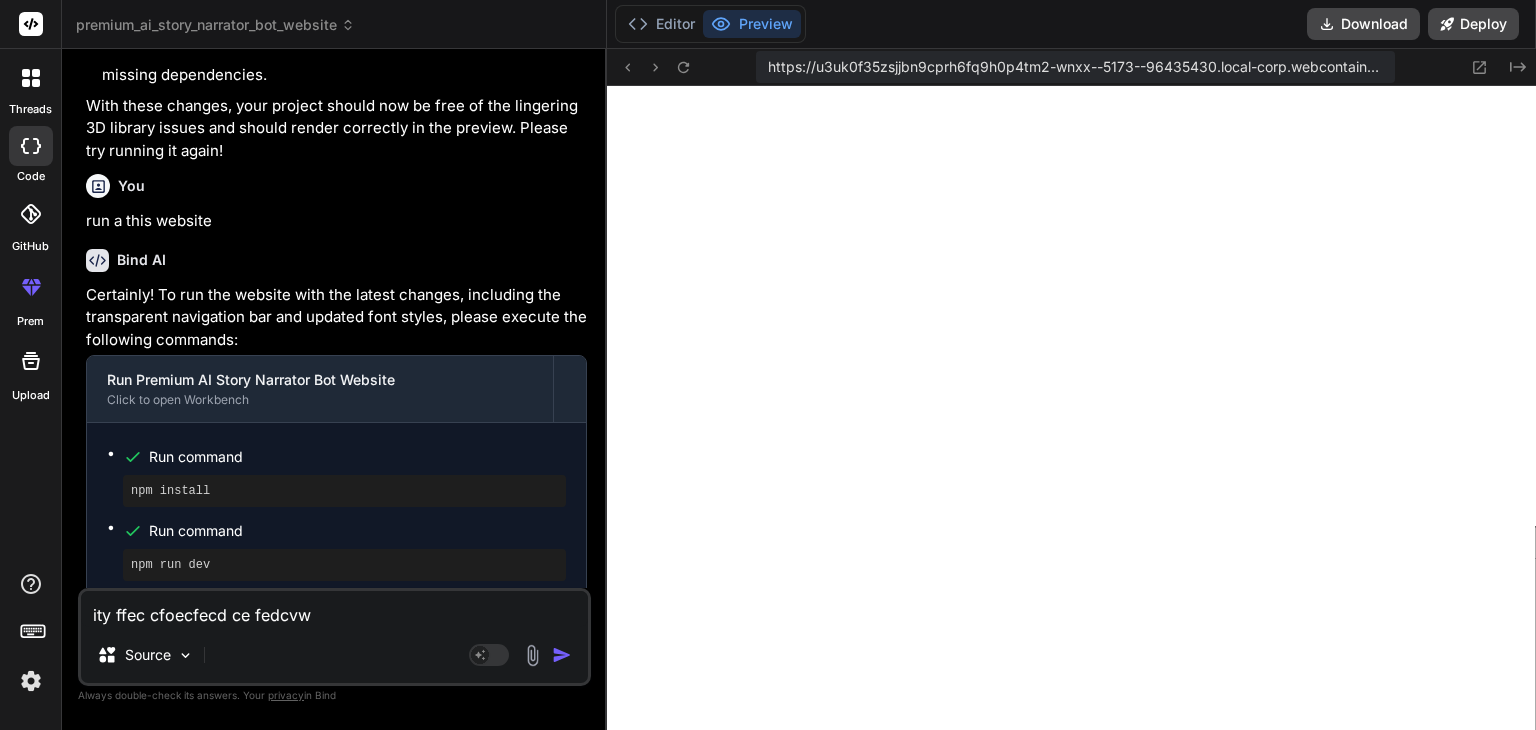 type on "ity ffec cfoecfecd ce" 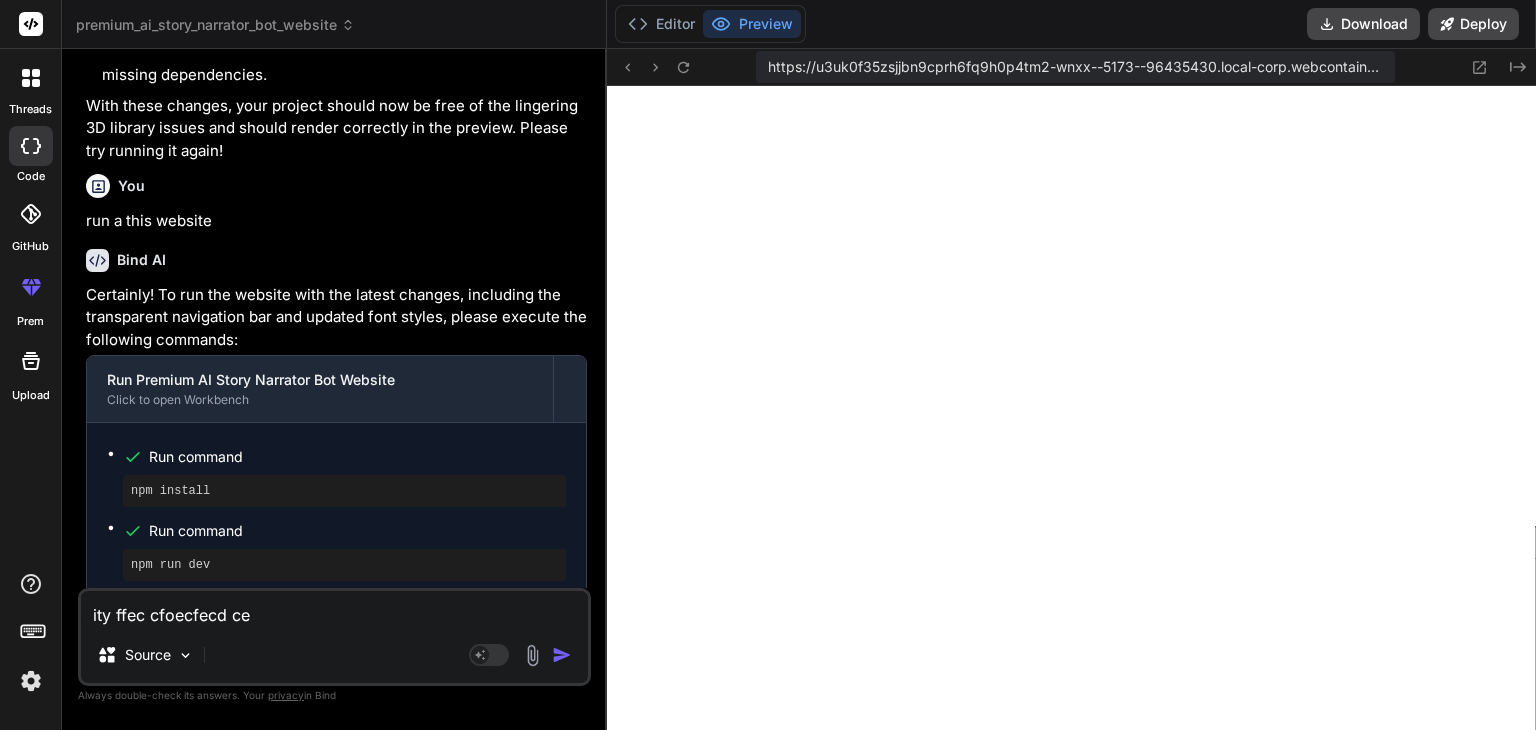 type on "ity ffec cfoecfecd" 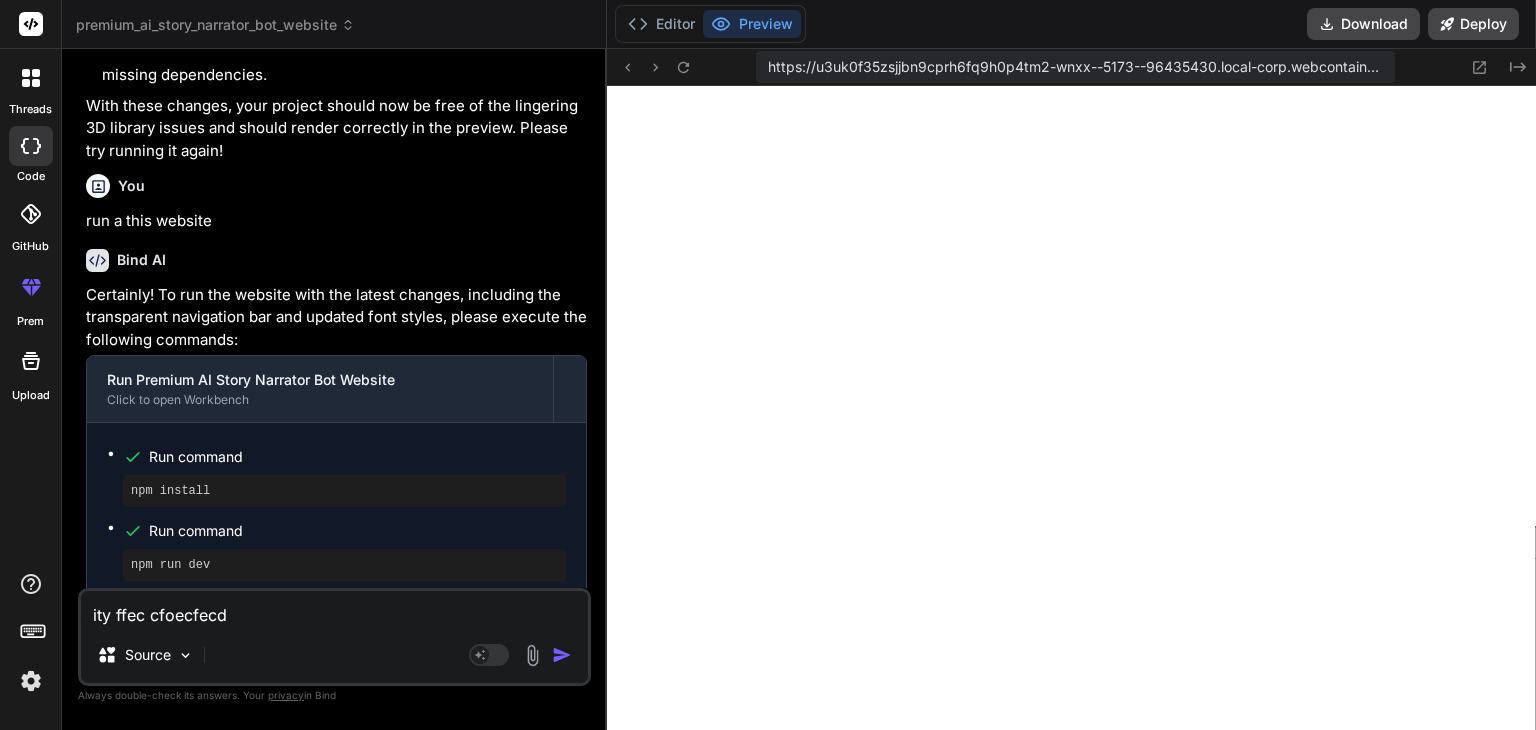 type on "ity ffec" 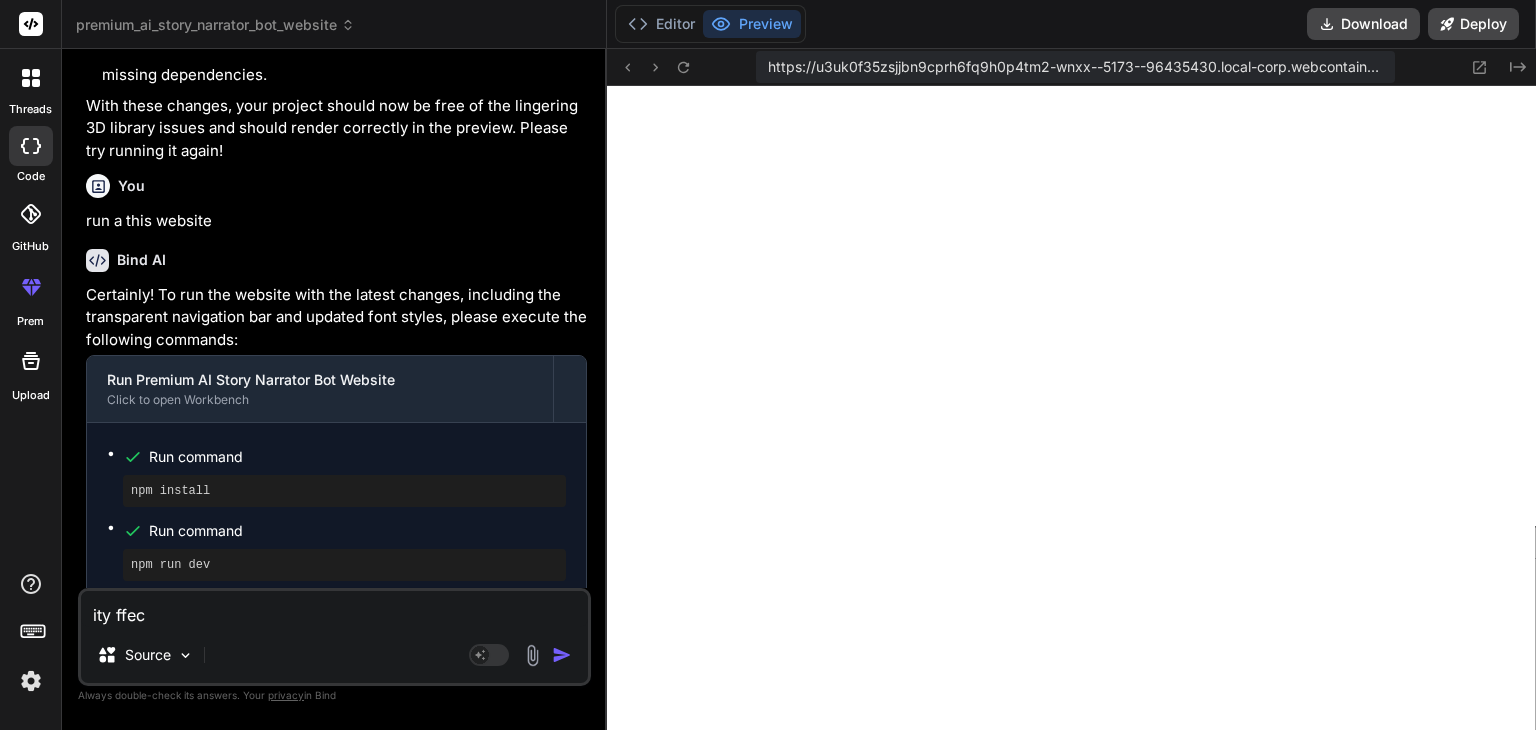 type on "ity" 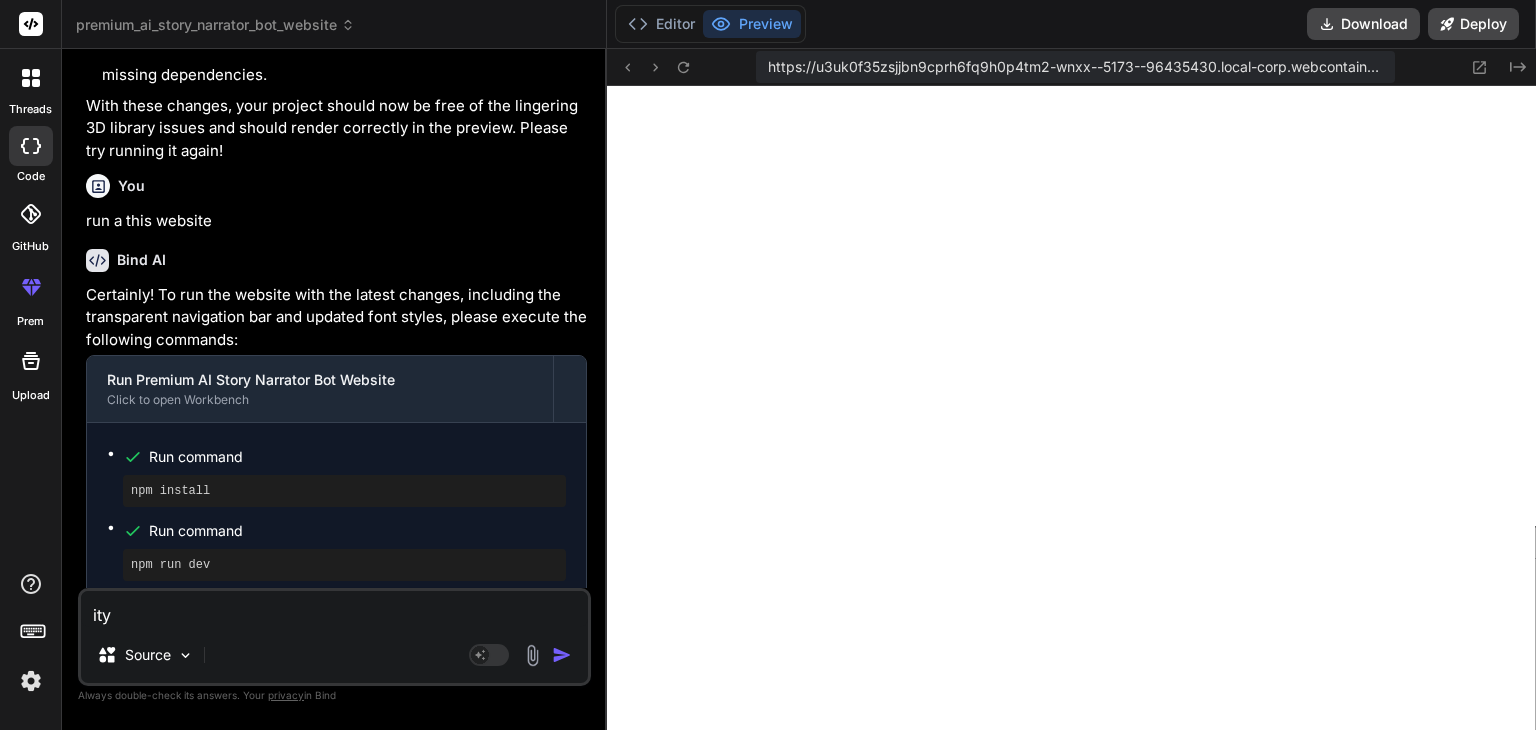 type 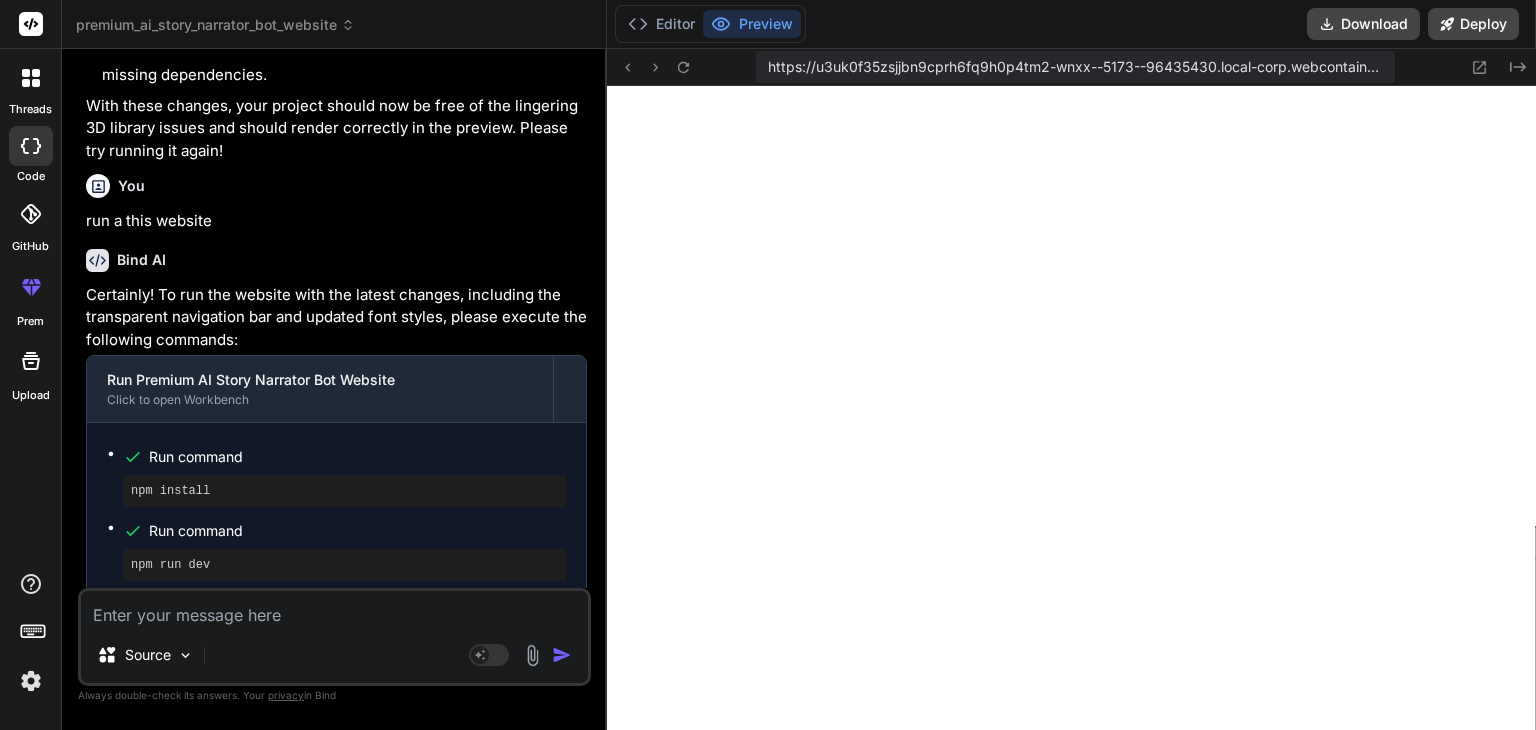 type on "n" 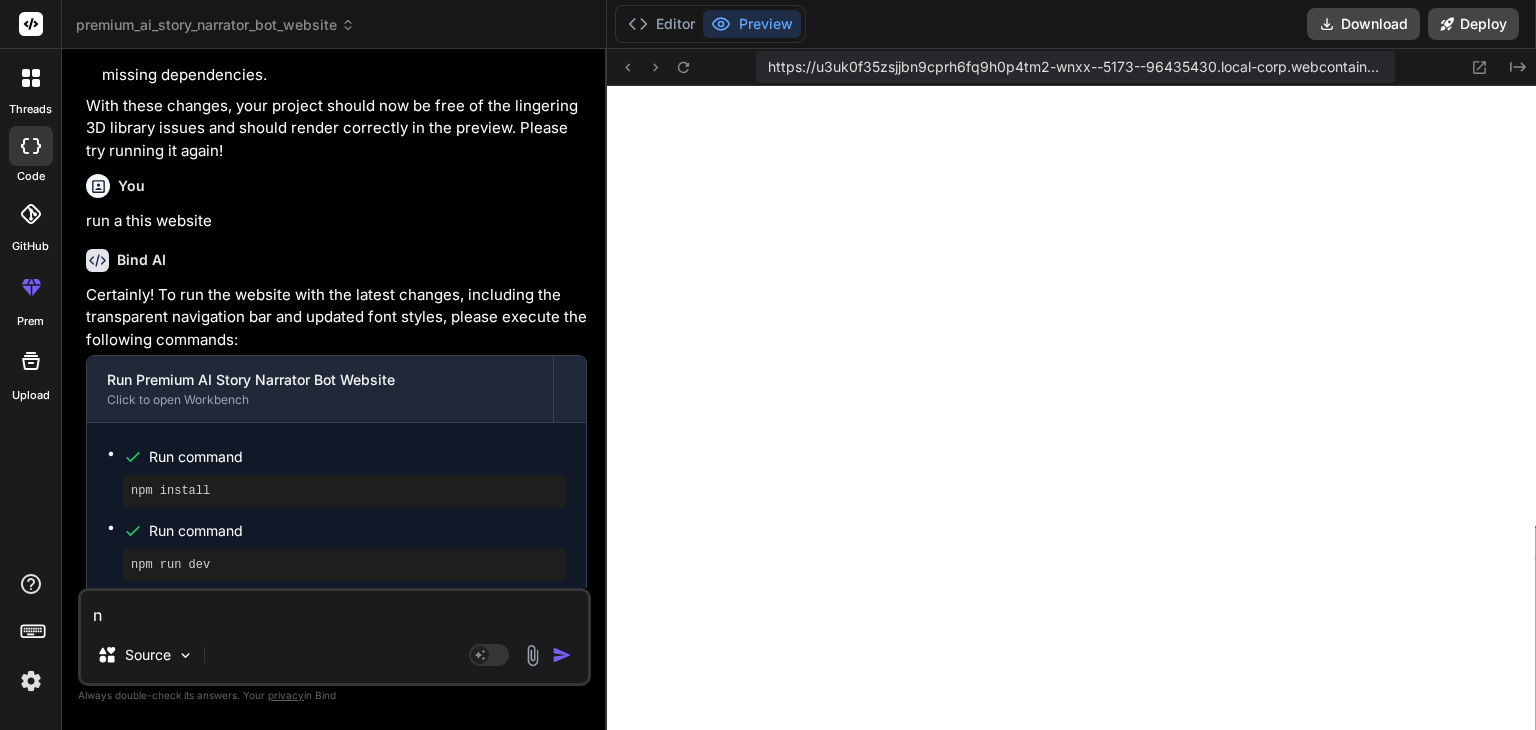 type on "no" 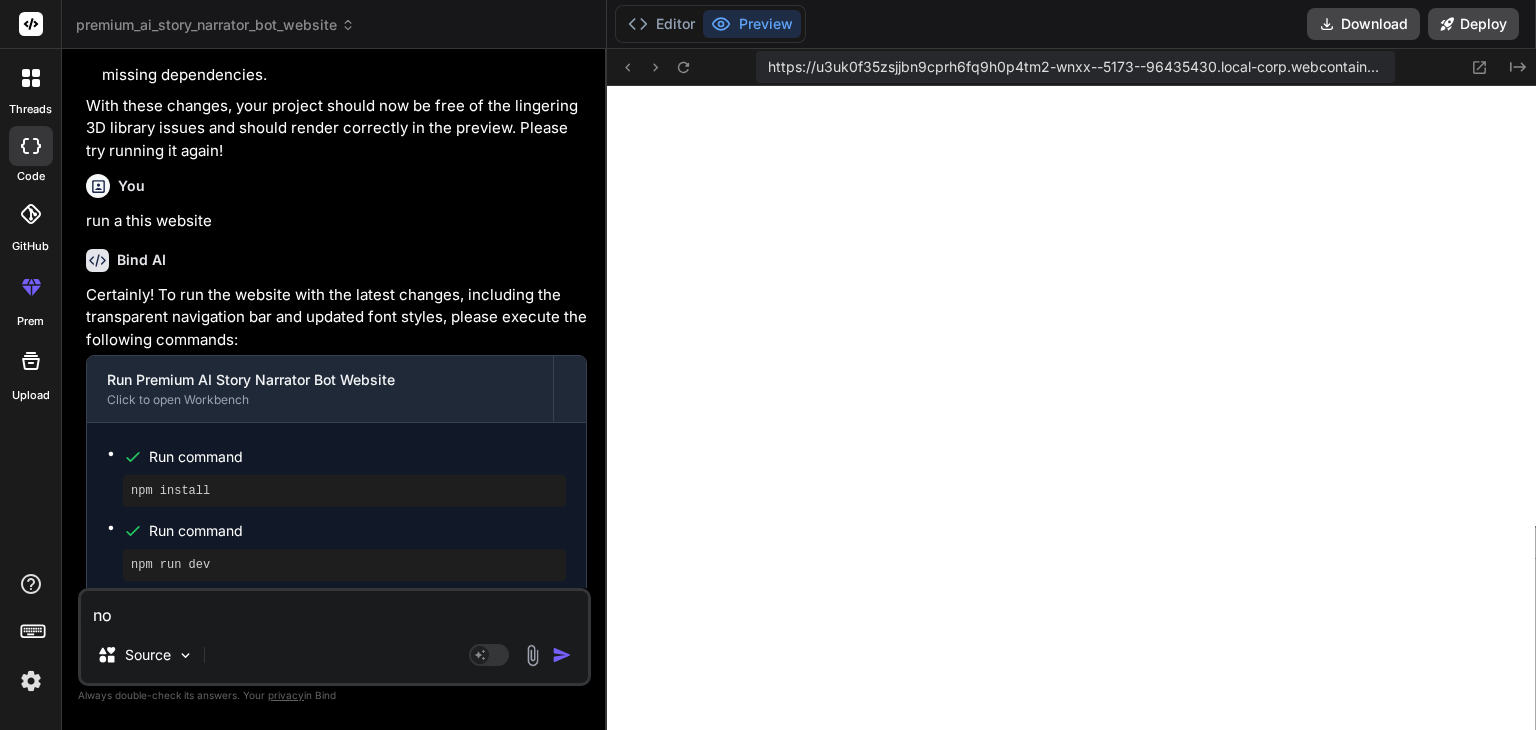 type on "not" 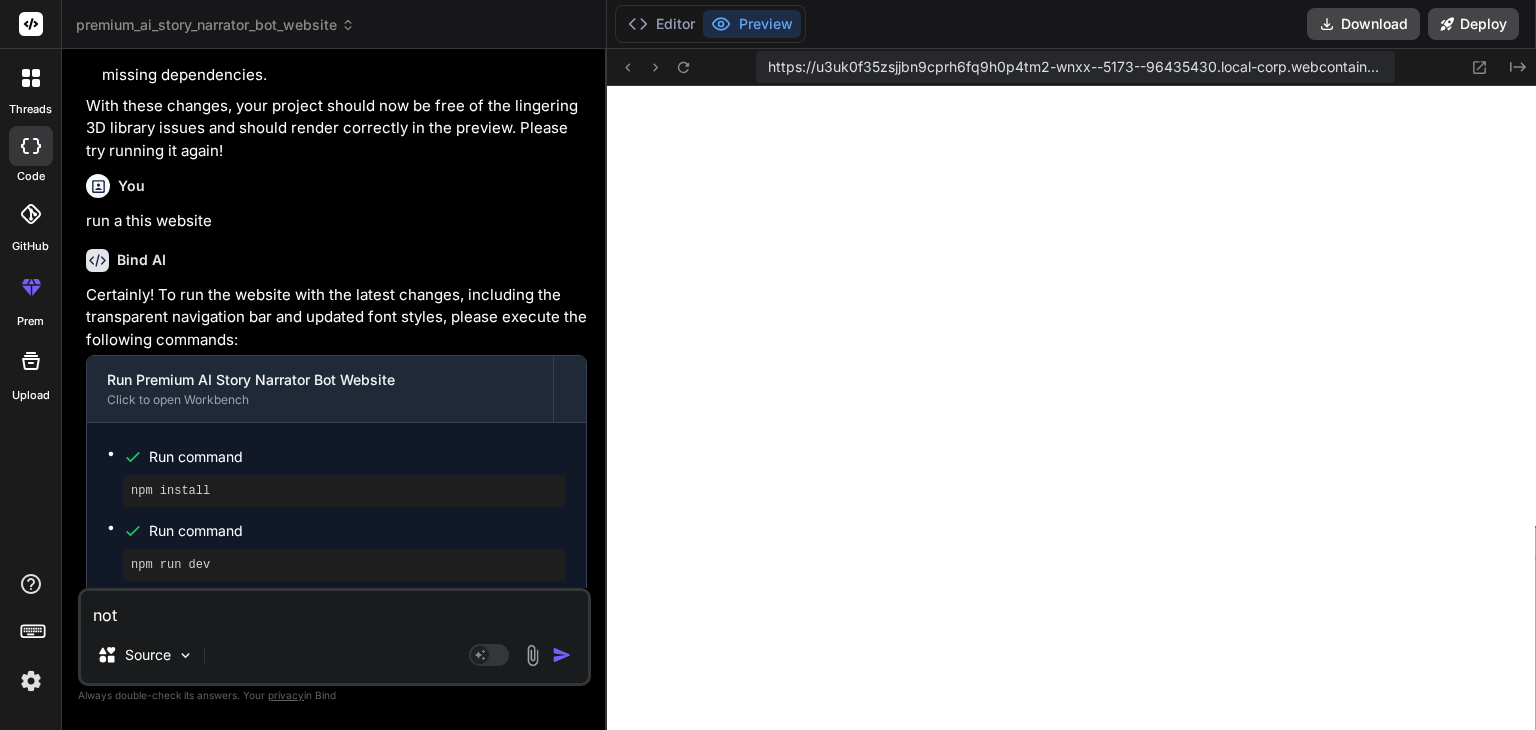 type on "not" 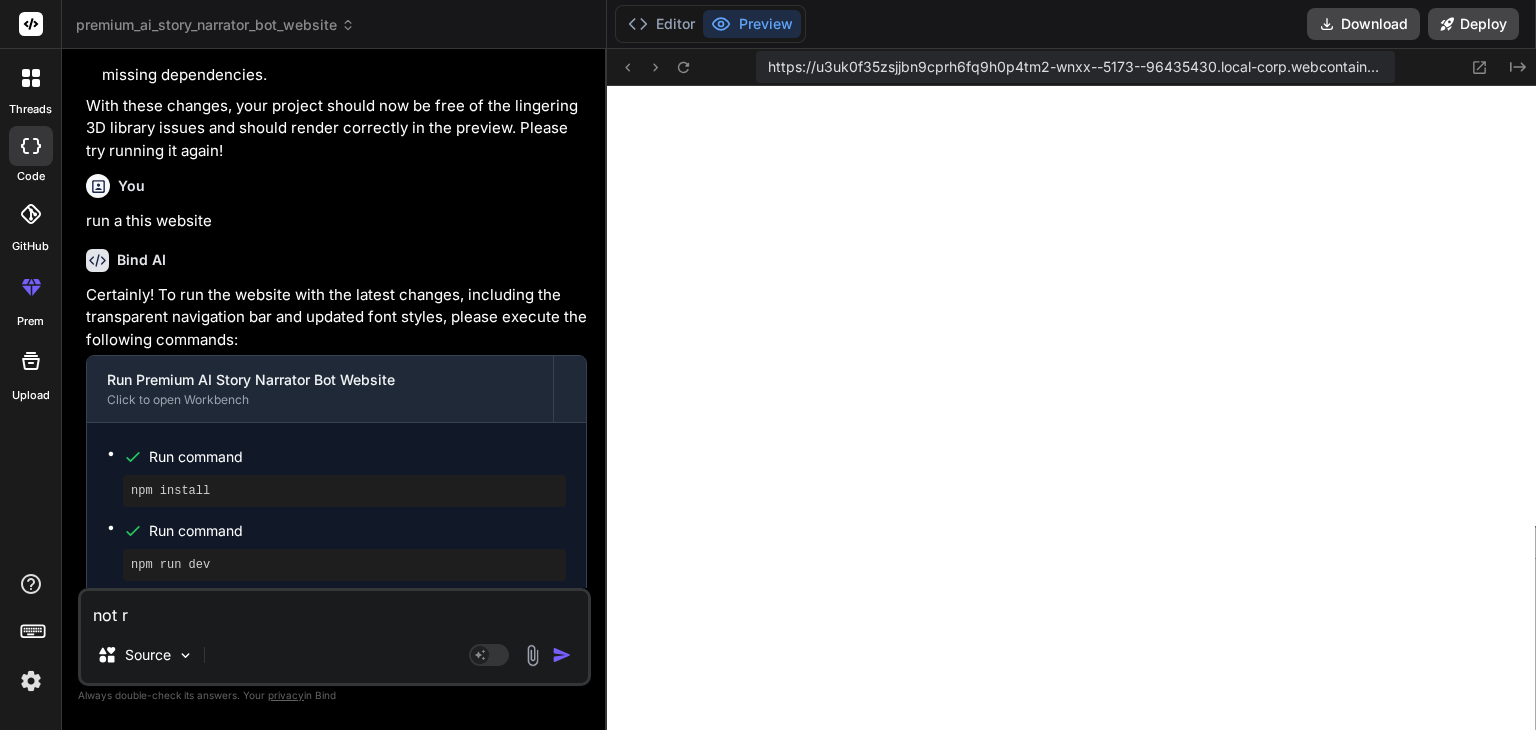 type on "not ru" 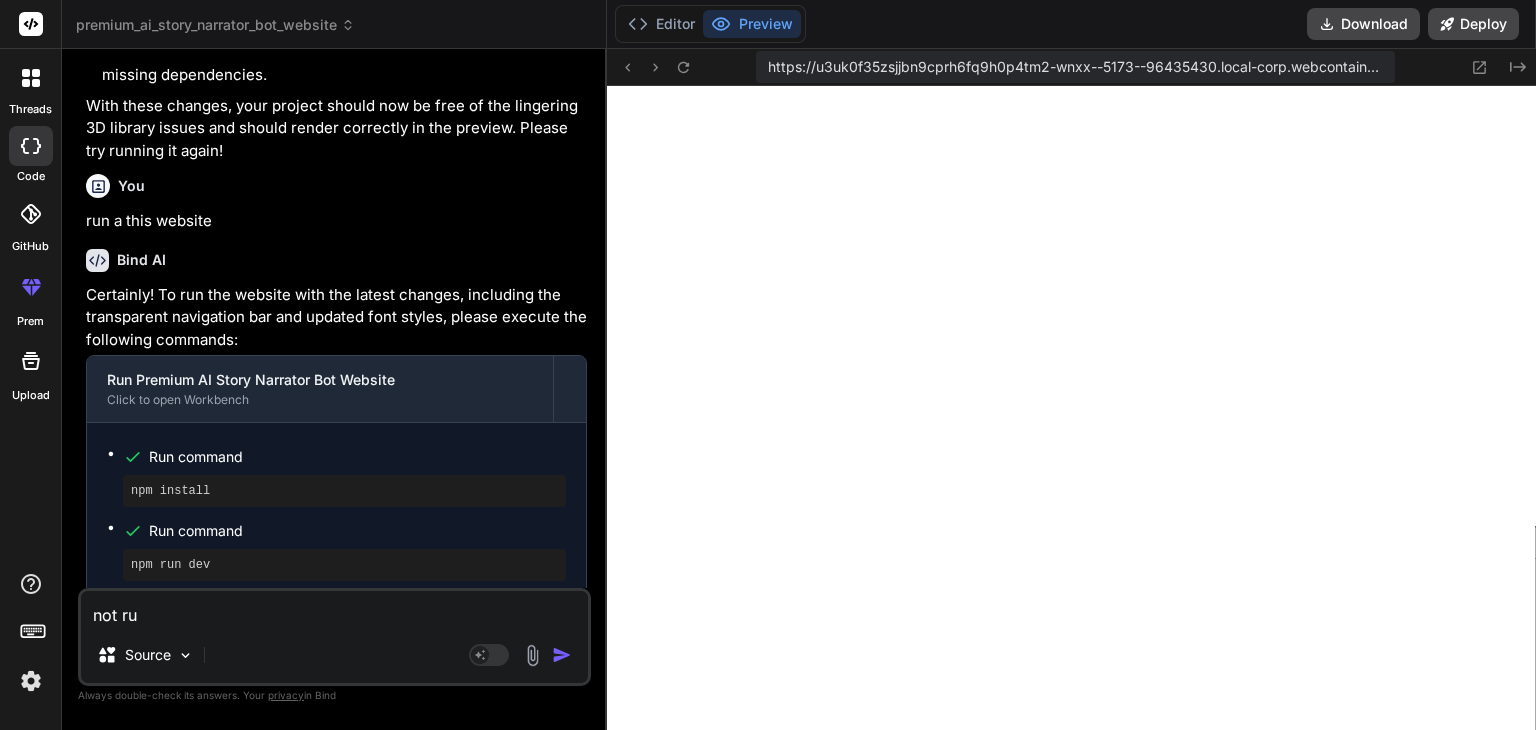 type on "not run" 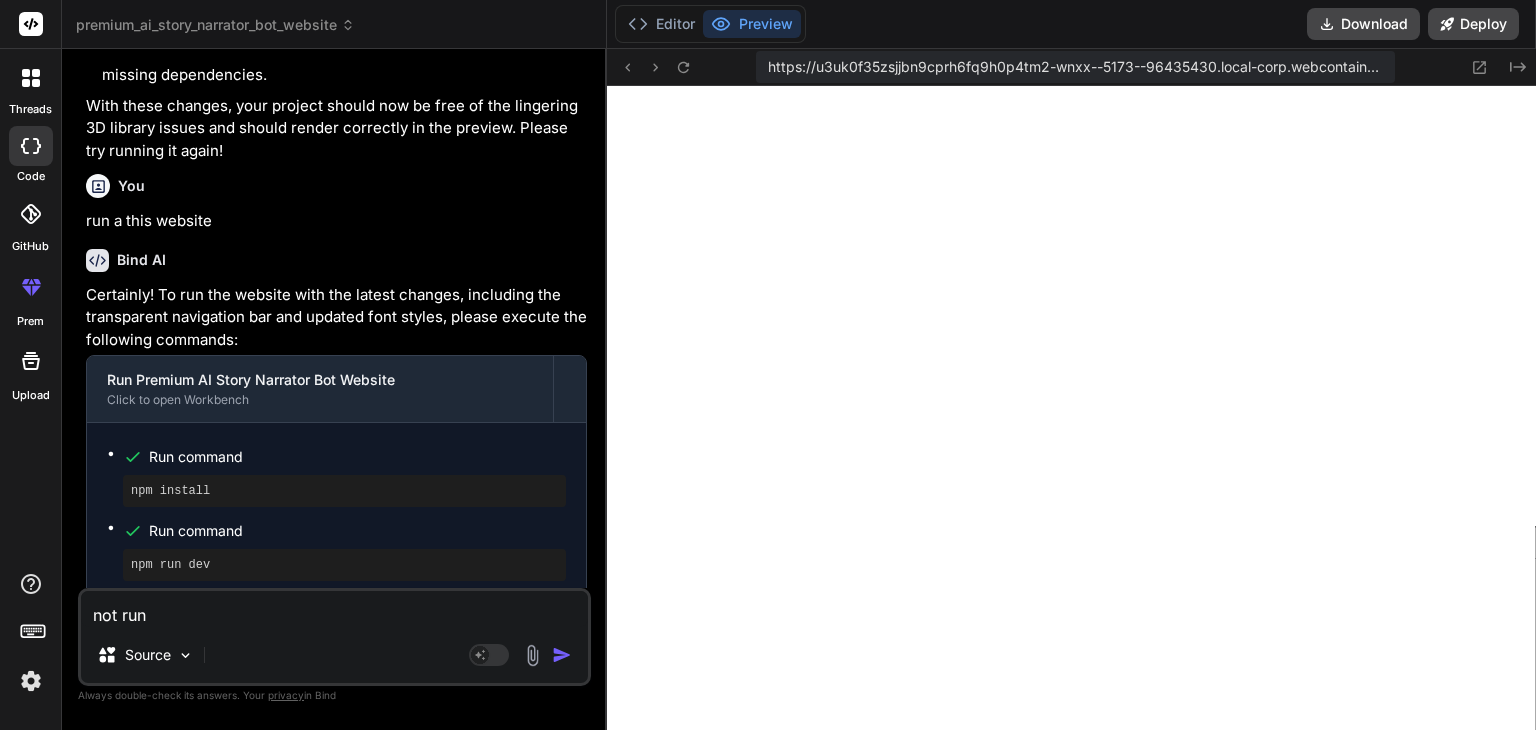 type on "not run" 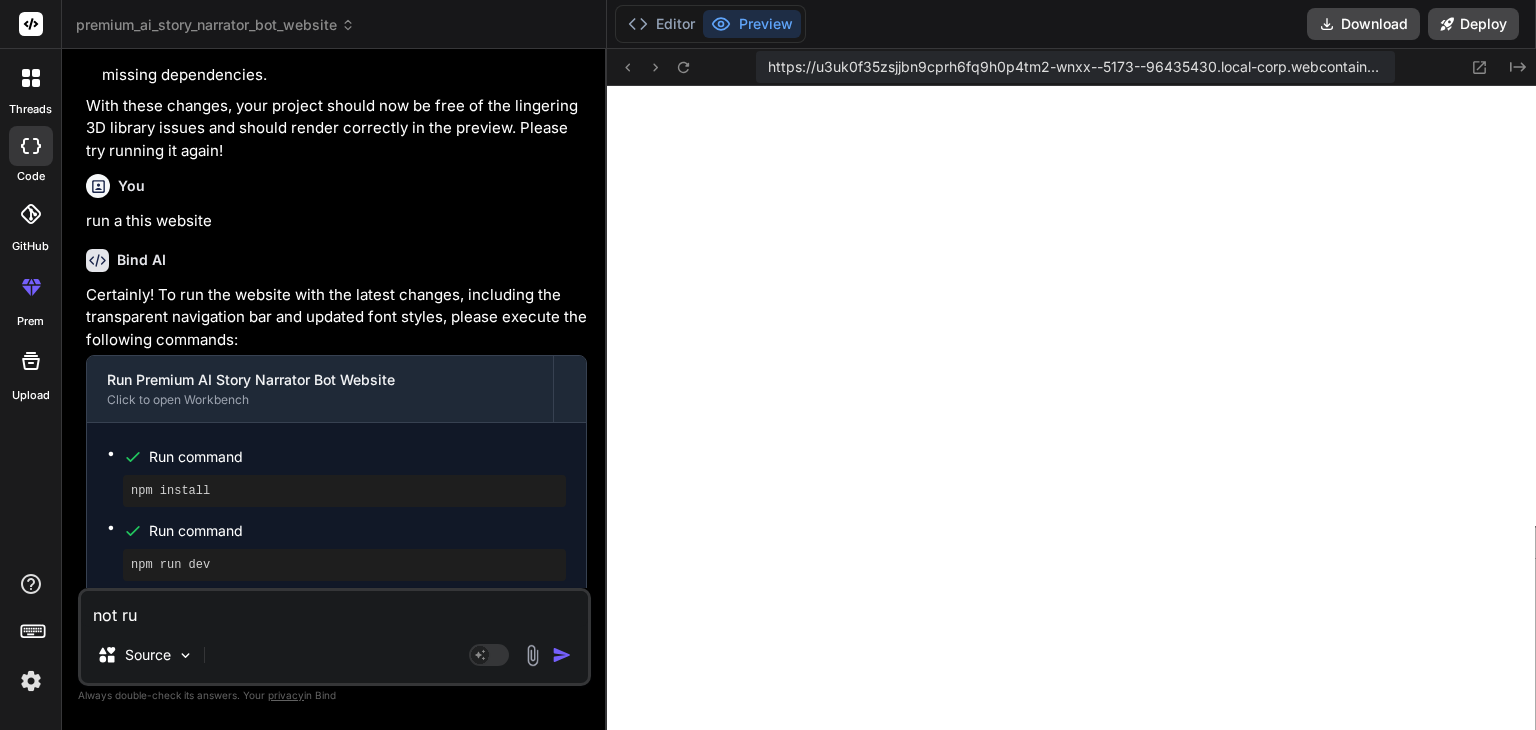 type on "not r" 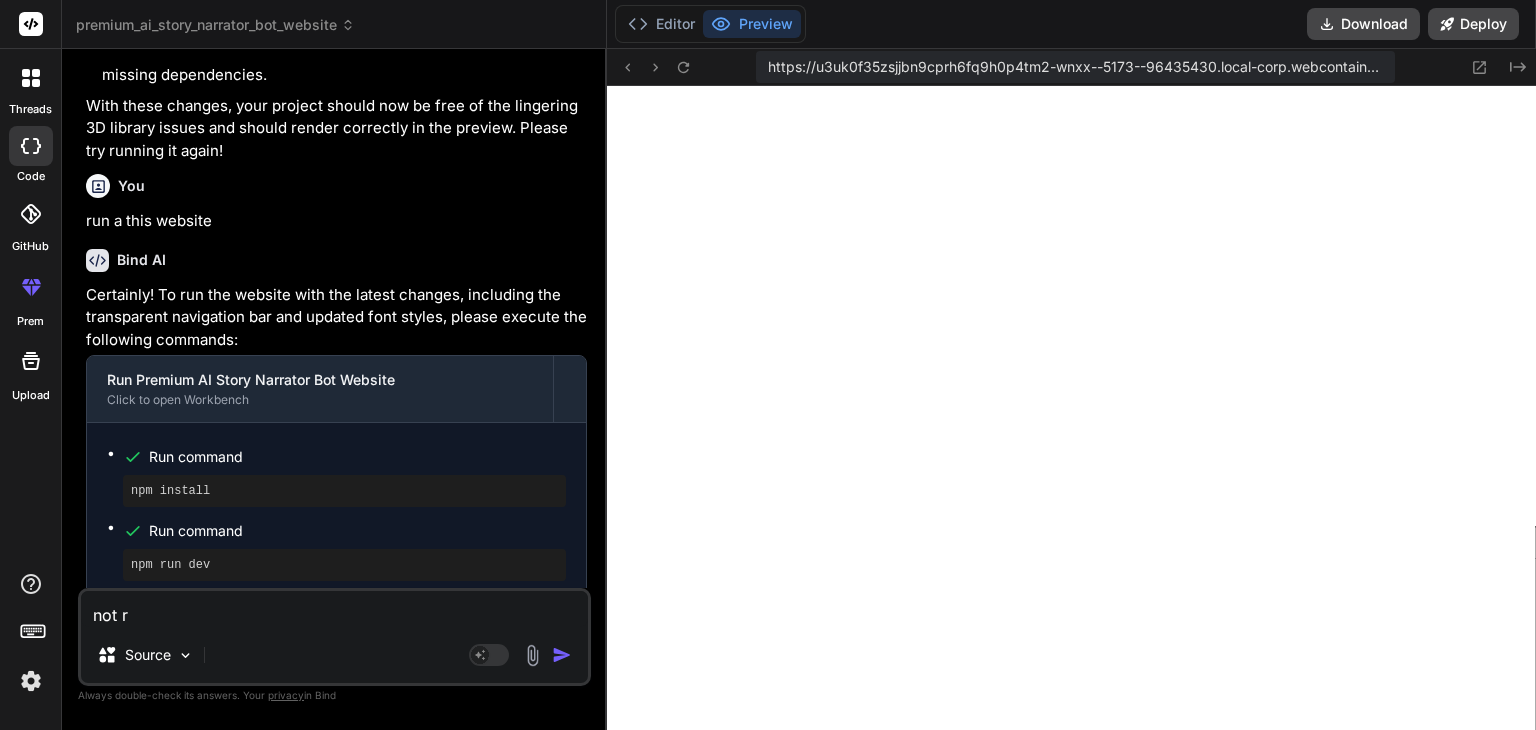 type on "not" 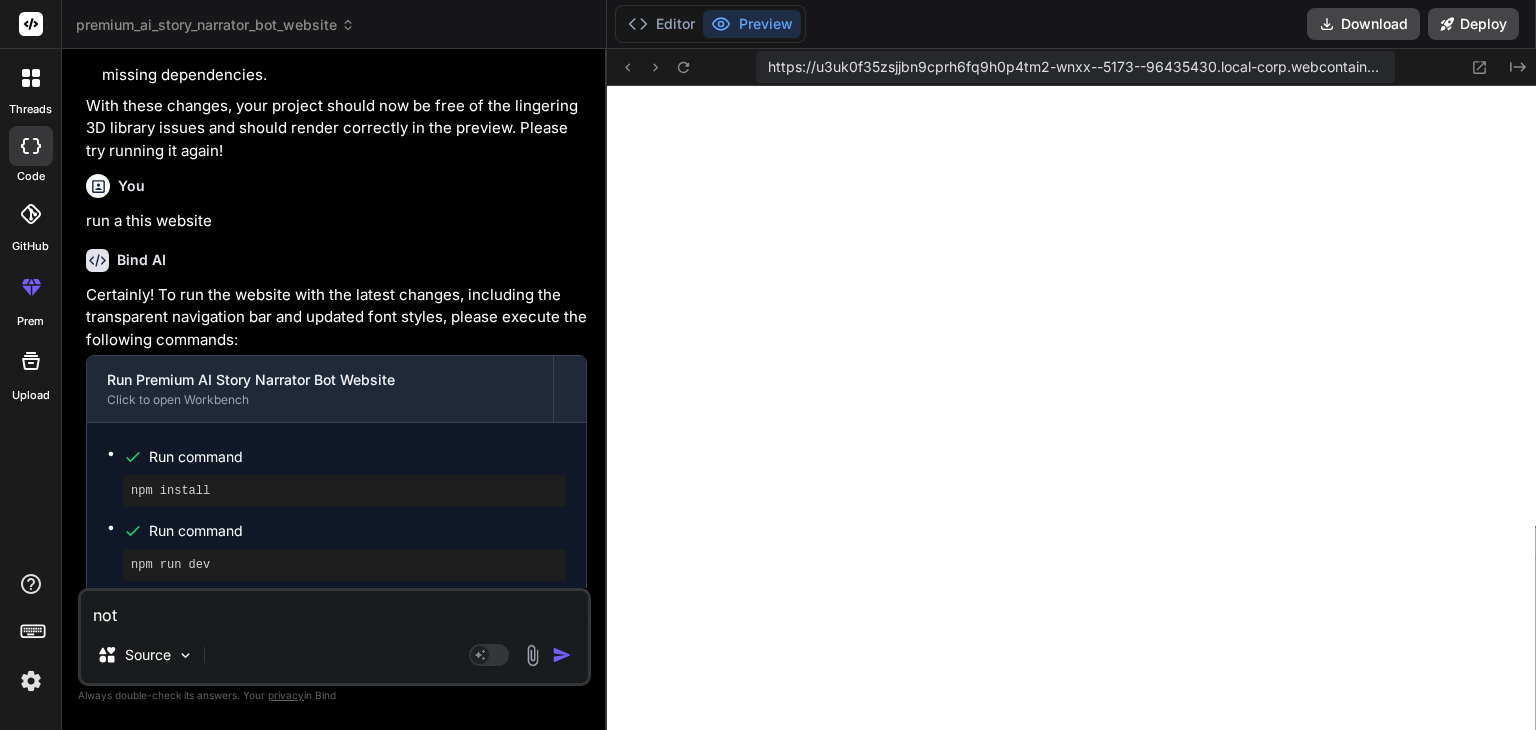type on "not" 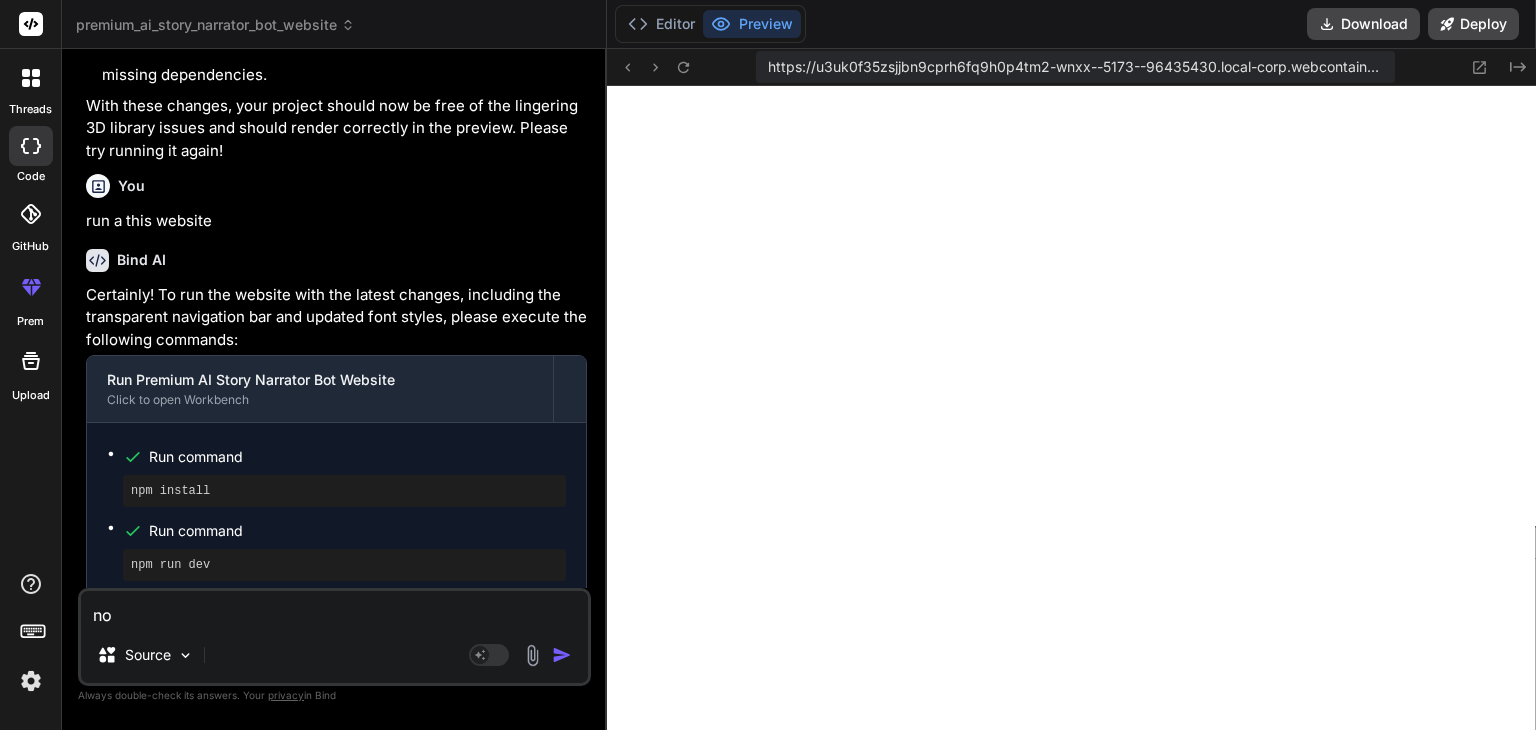 type on "n" 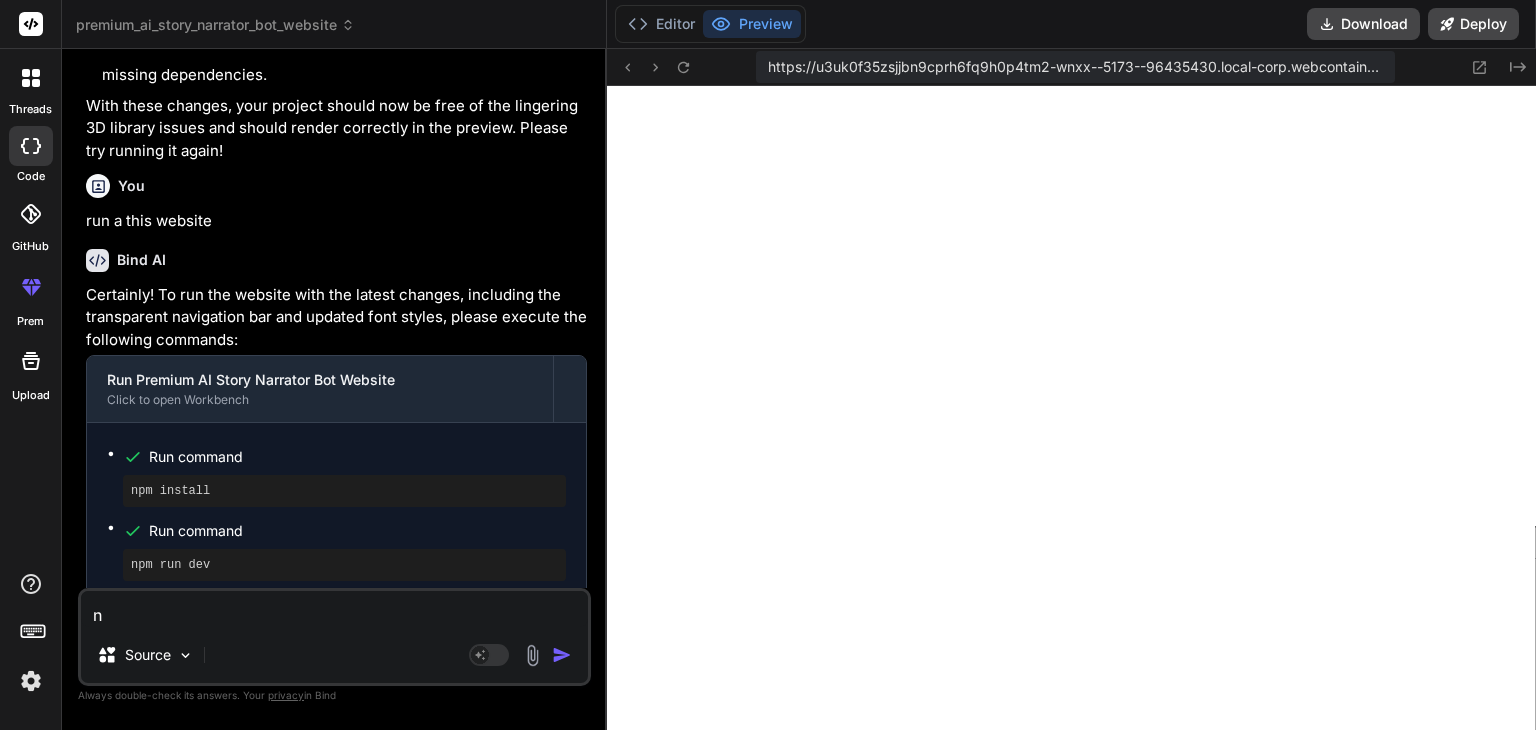 type on "x" 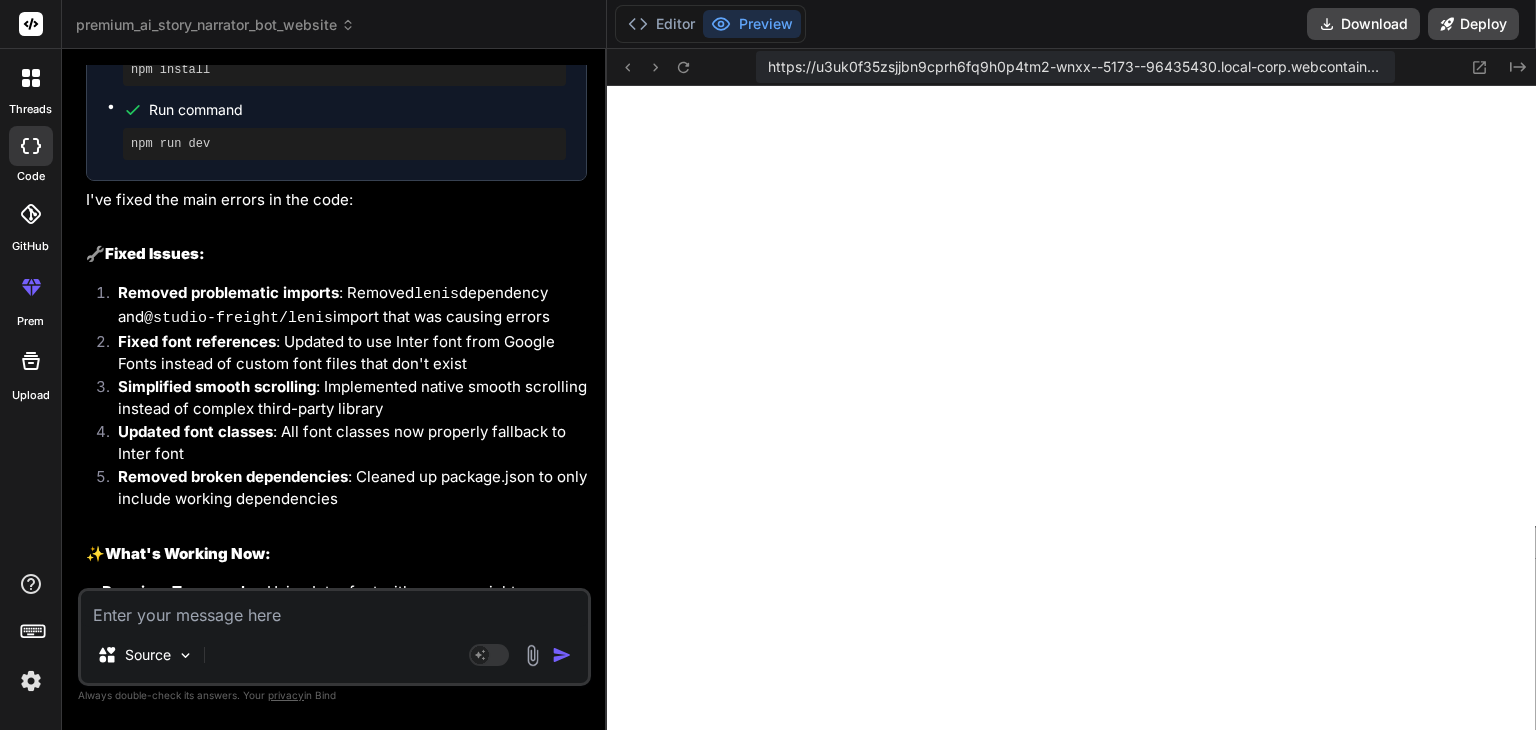 scroll, scrollTop: 0, scrollLeft: 0, axis: both 